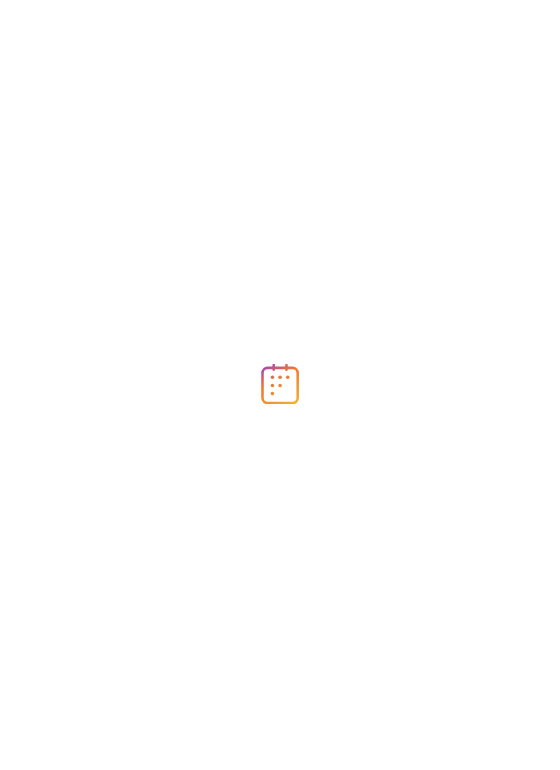 scroll, scrollTop: 0, scrollLeft: 0, axis: both 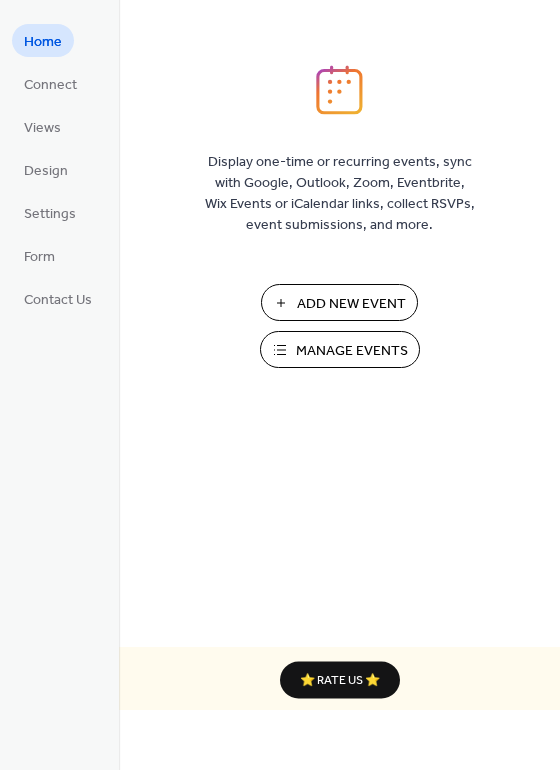 click on "Manage Events" at bounding box center (352, 351) 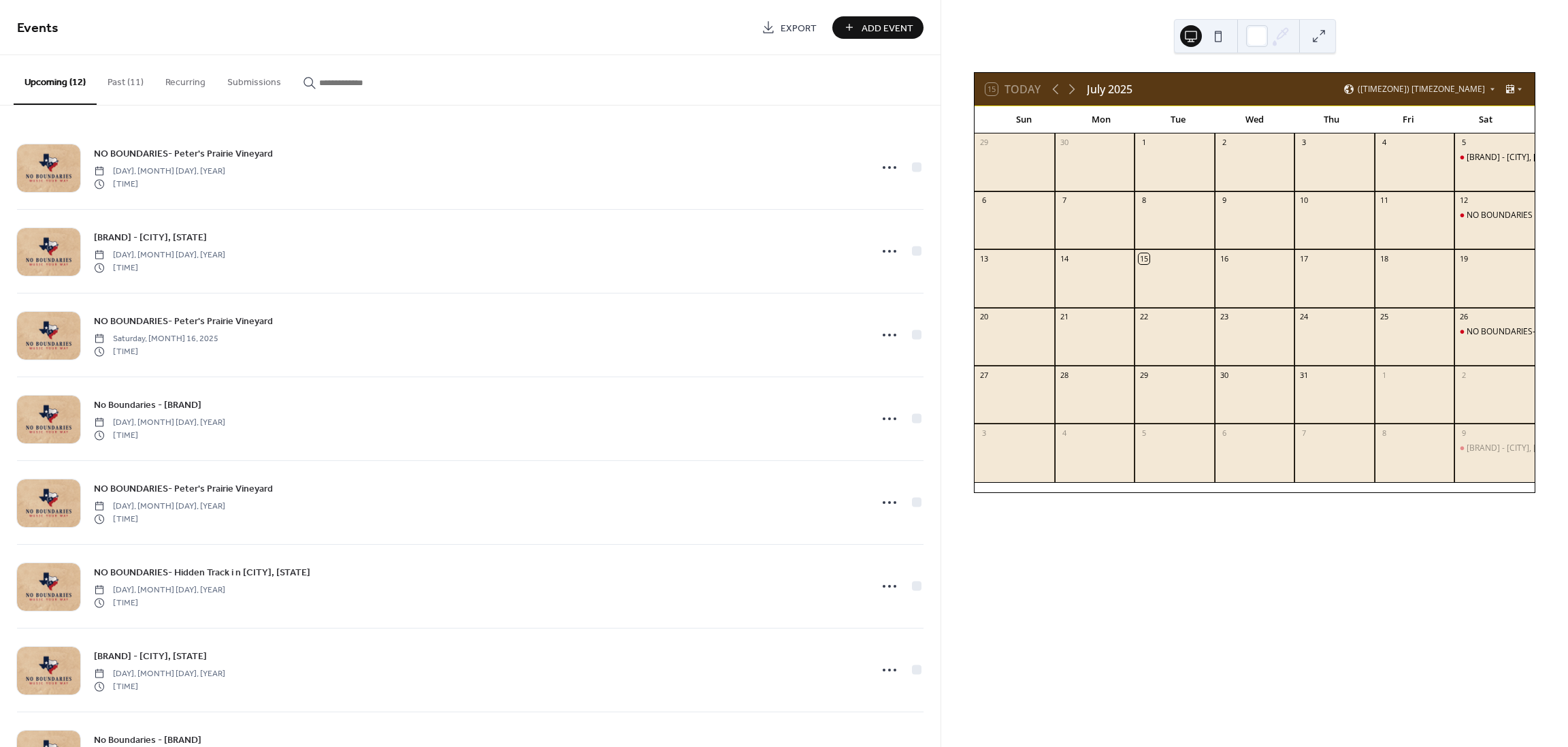 scroll, scrollTop: 0, scrollLeft: 0, axis: both 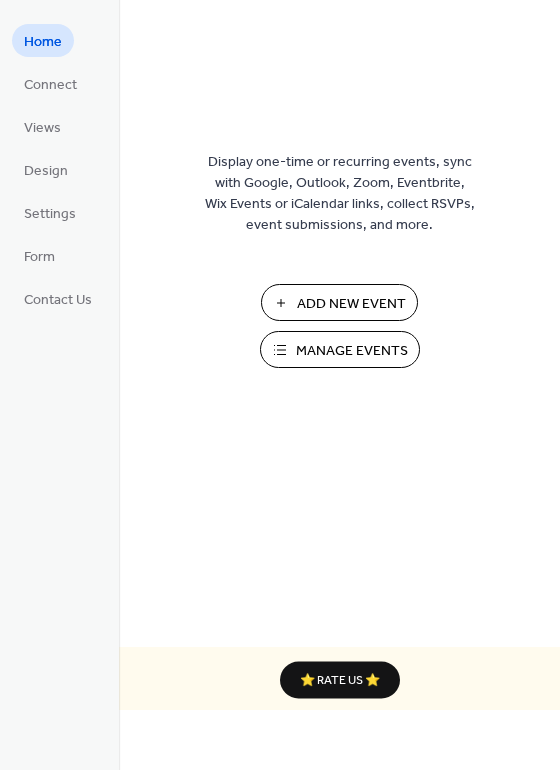click on "Manage Events" at bounding box center (352, 351) 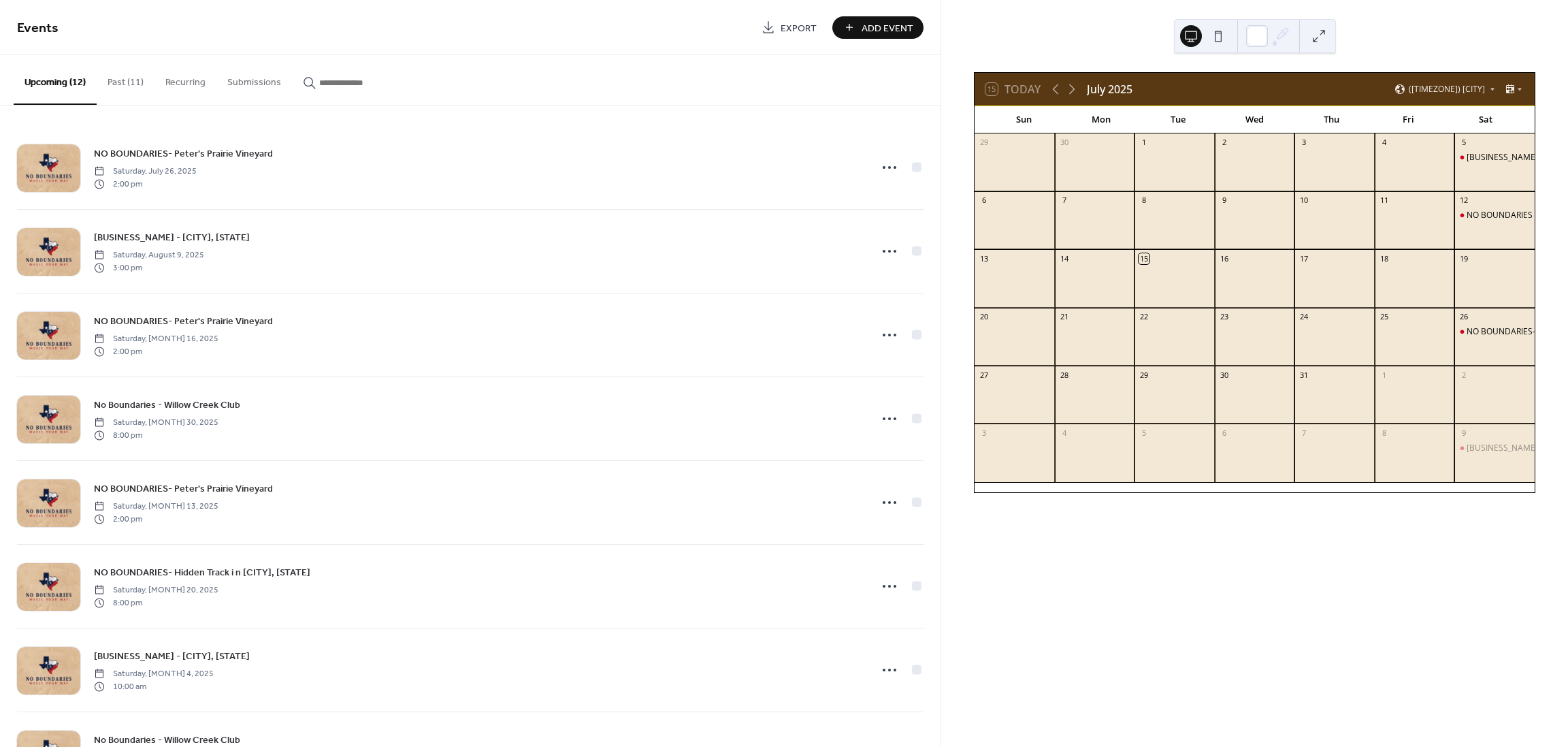 scroll, scrollTop: 0, scrollLeft: 0, axis: both 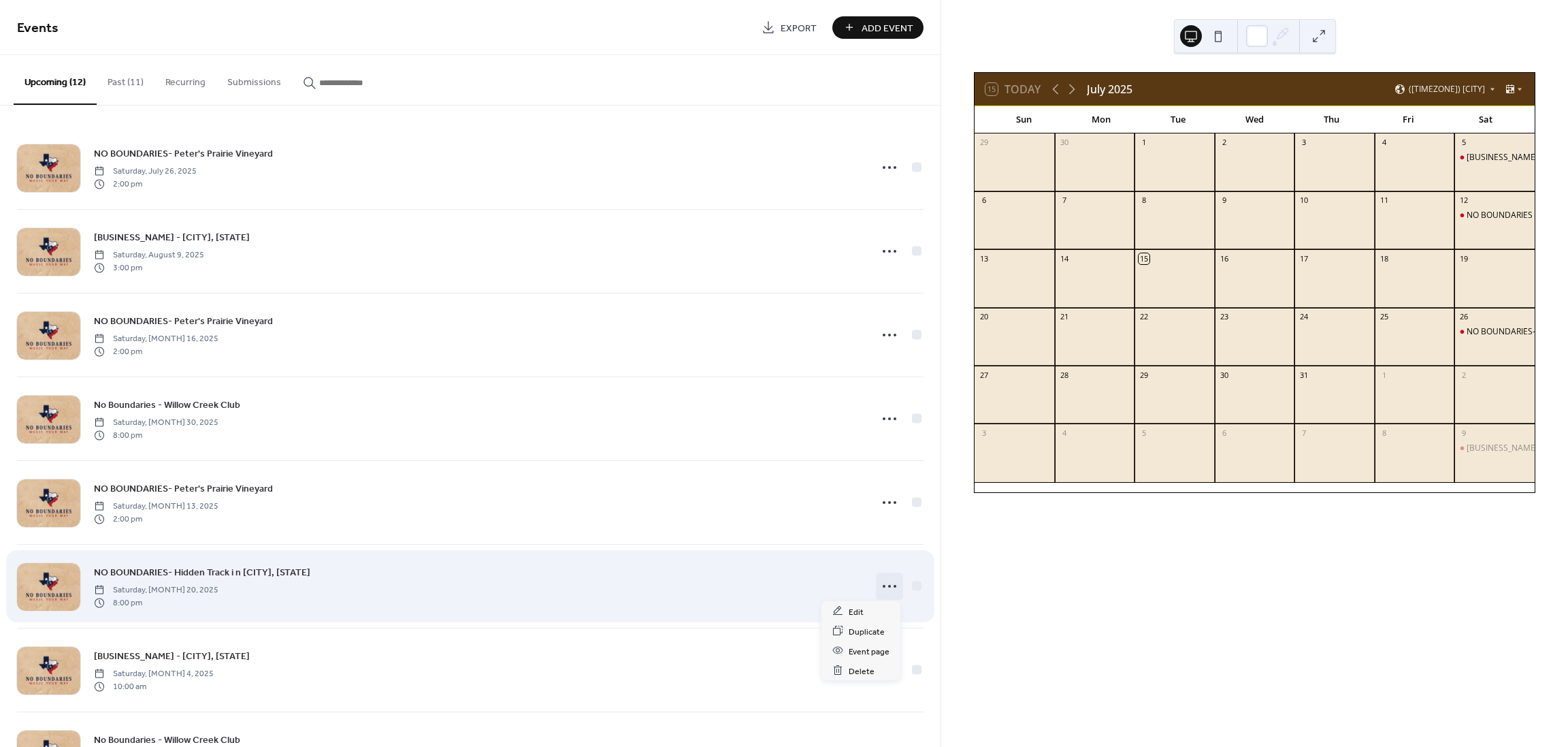 click 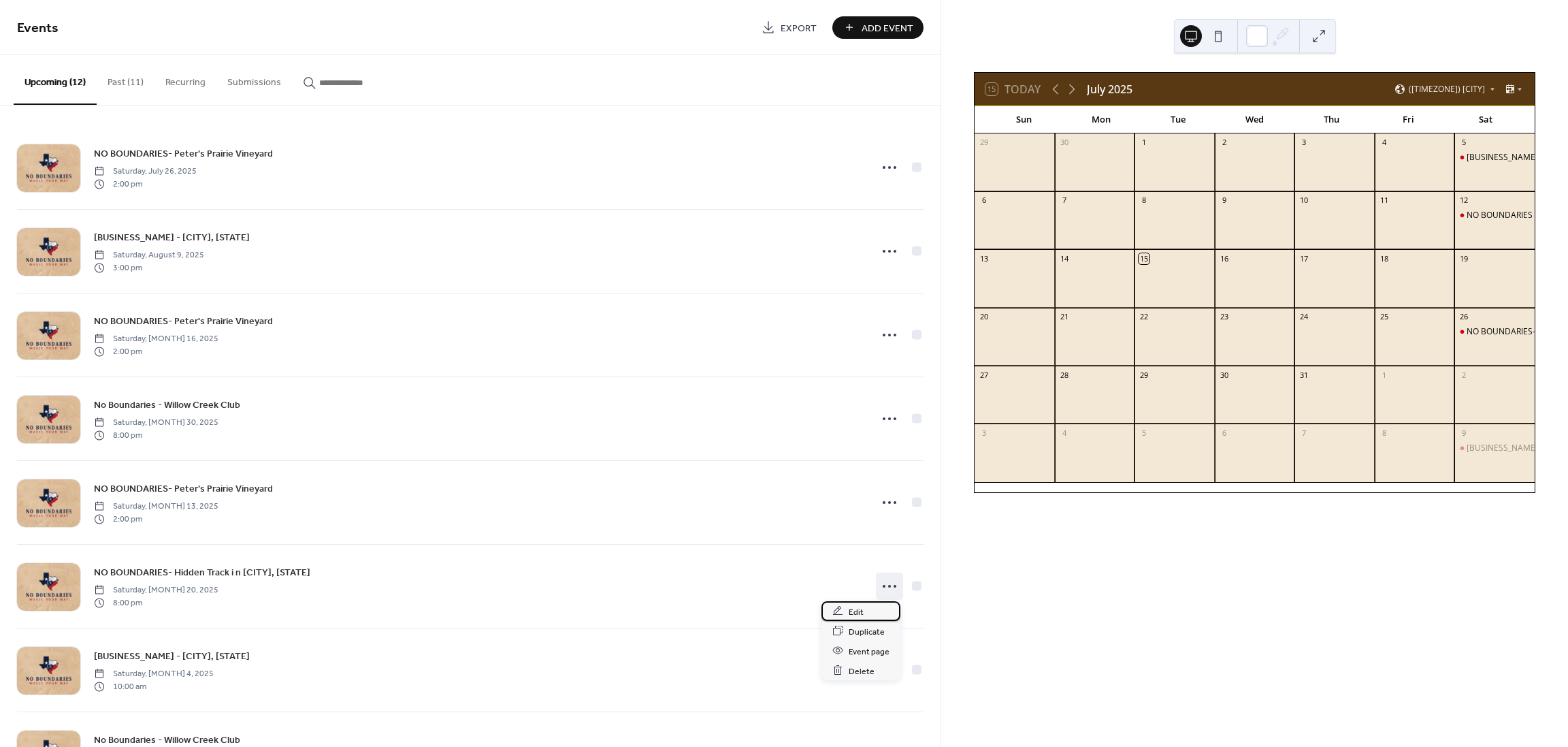 click on "Edit" at bounding box center (856, 611) 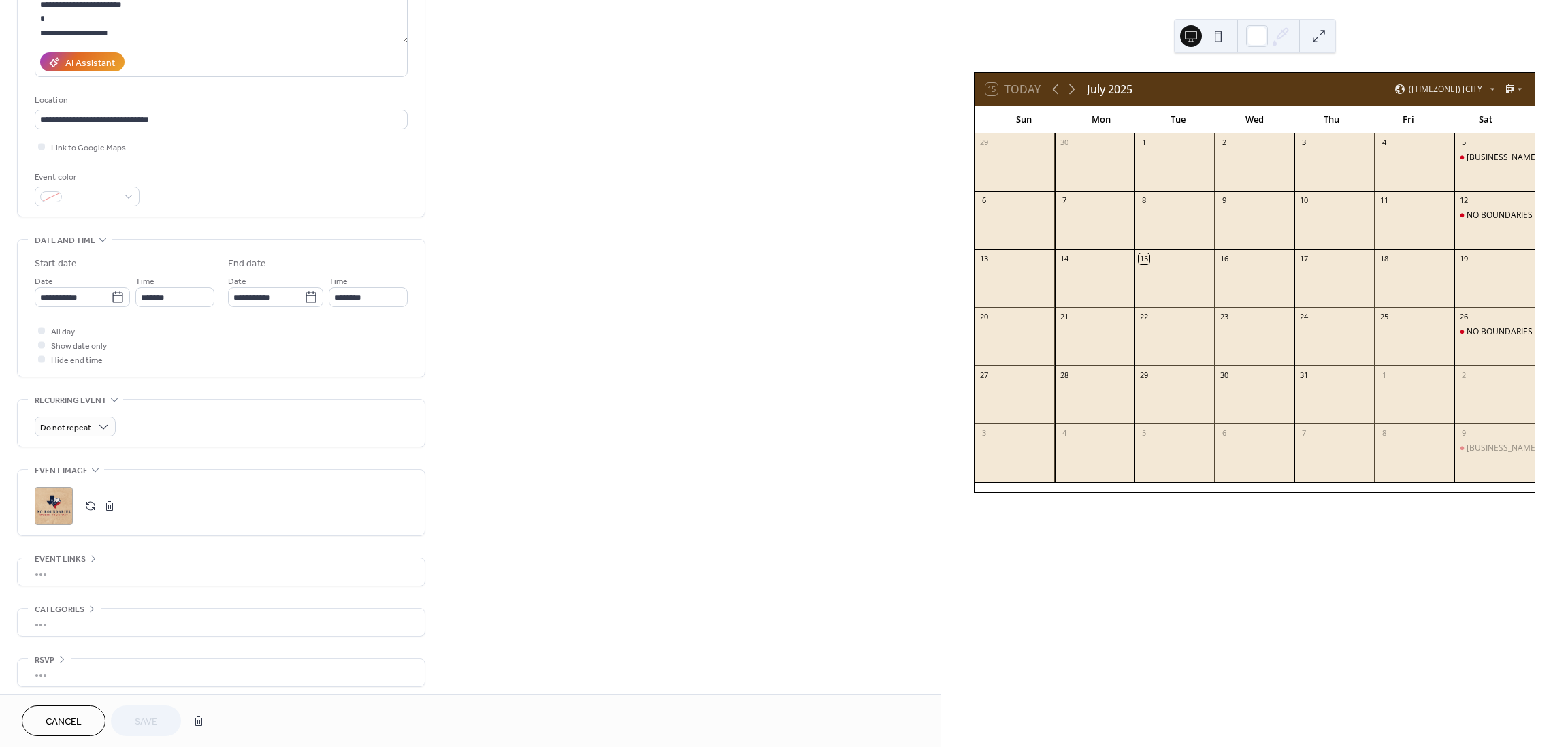 scroll, scrollTop: 207, scrollLeft: 0, axis: vertical 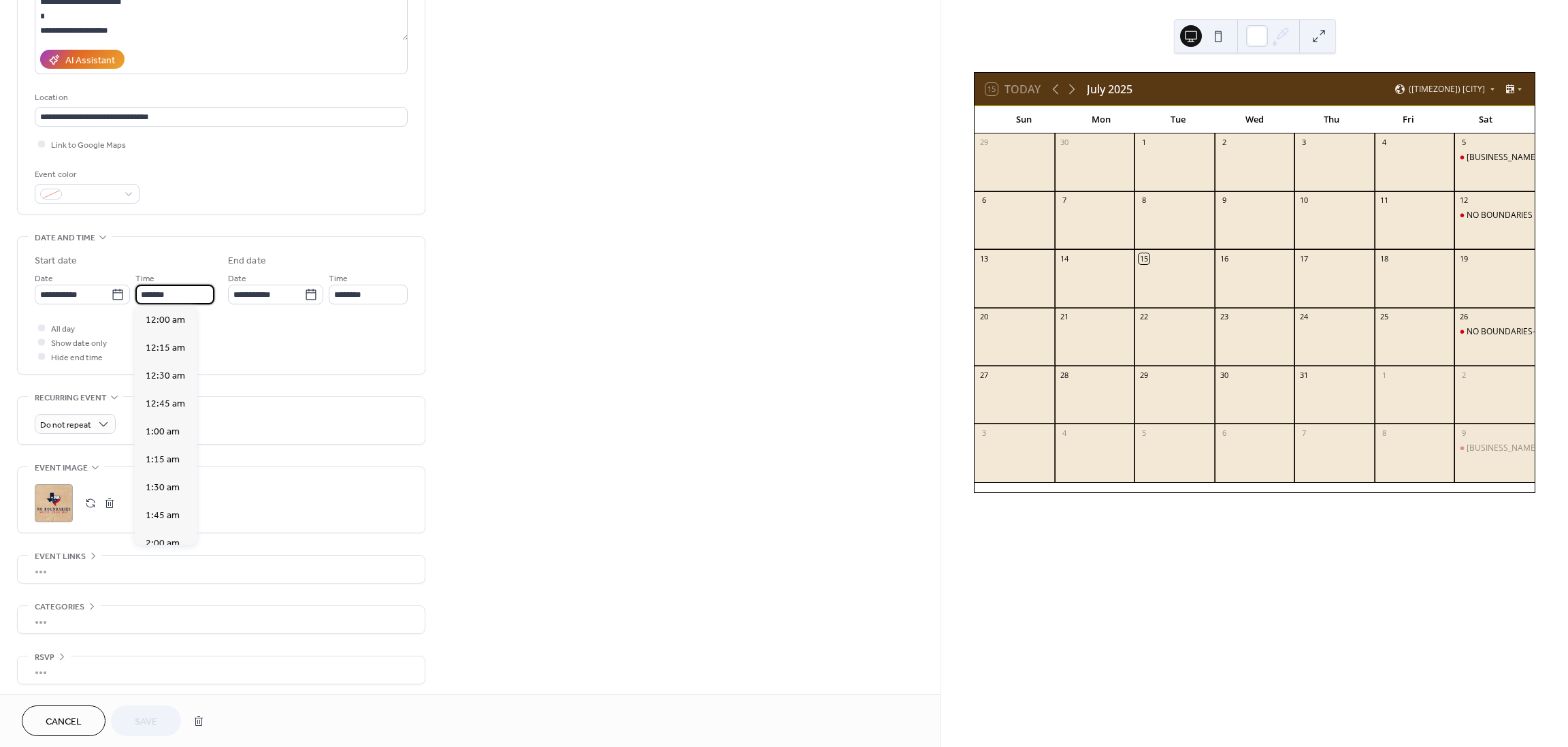 click on "*******" at bounding box center (175, 294) 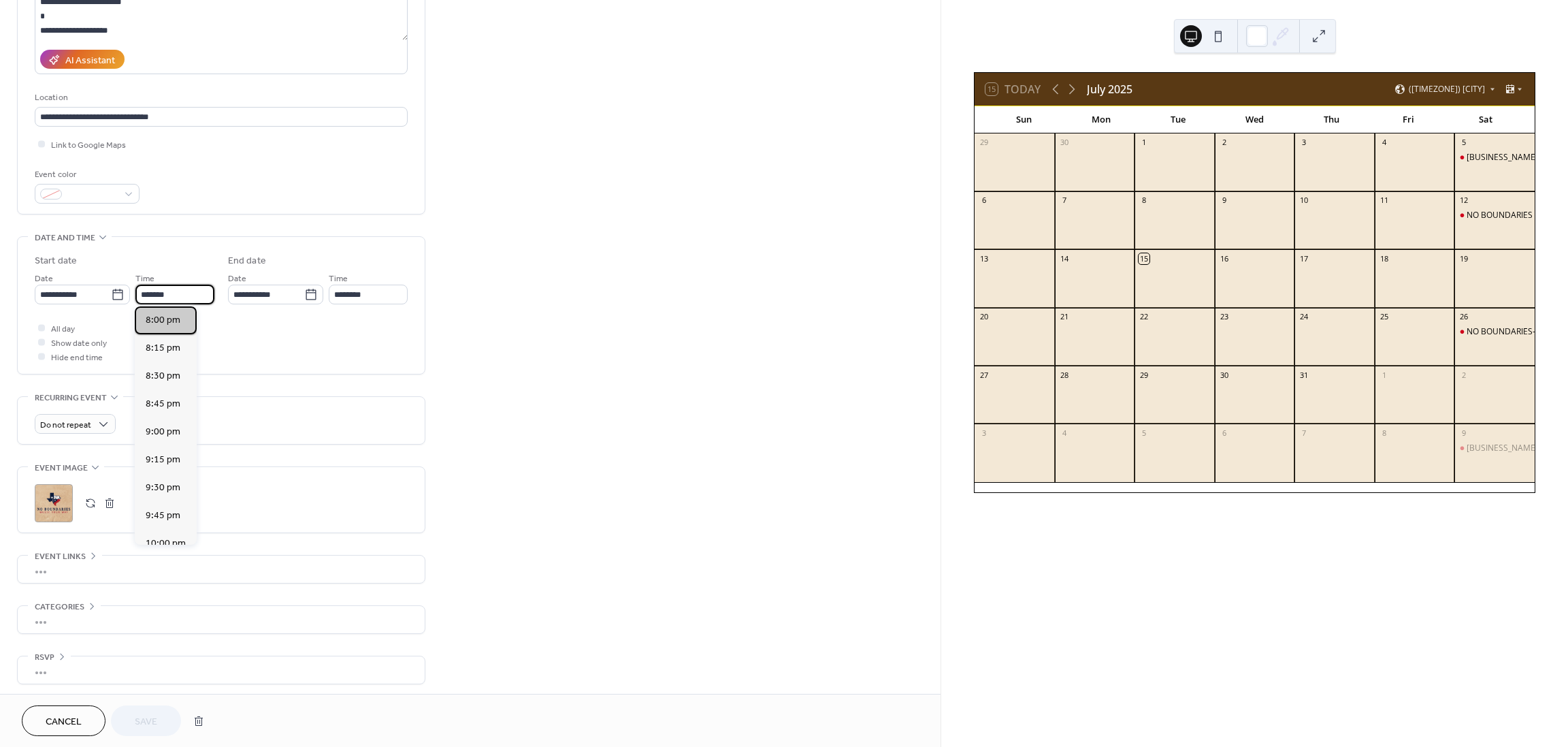 click on "8:00 pm" at bounding box center [163, 319] 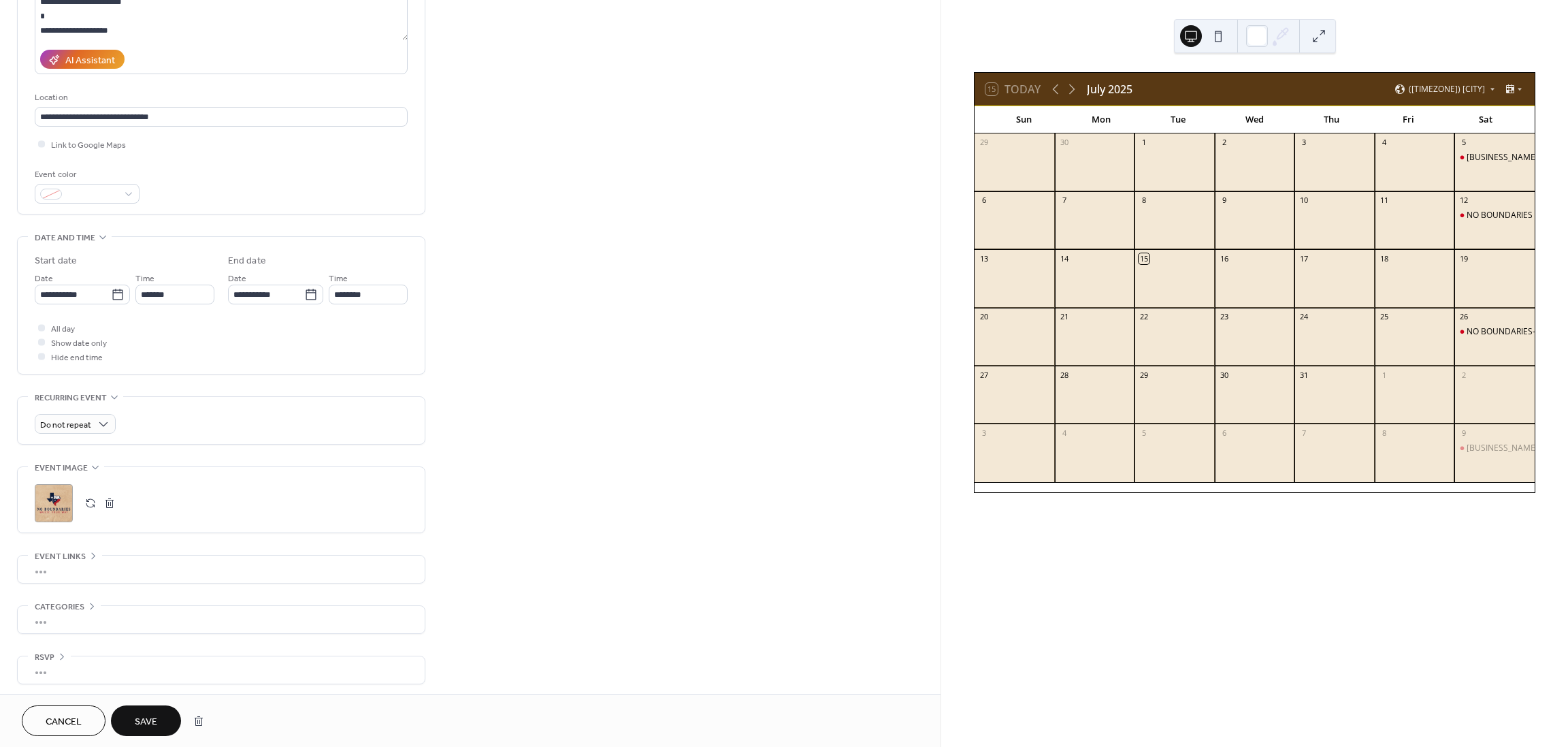 drag, startPoint x: 169, startPoint y: 710, endPoint x: 176, endPoint y: 714, distance: 8.06226 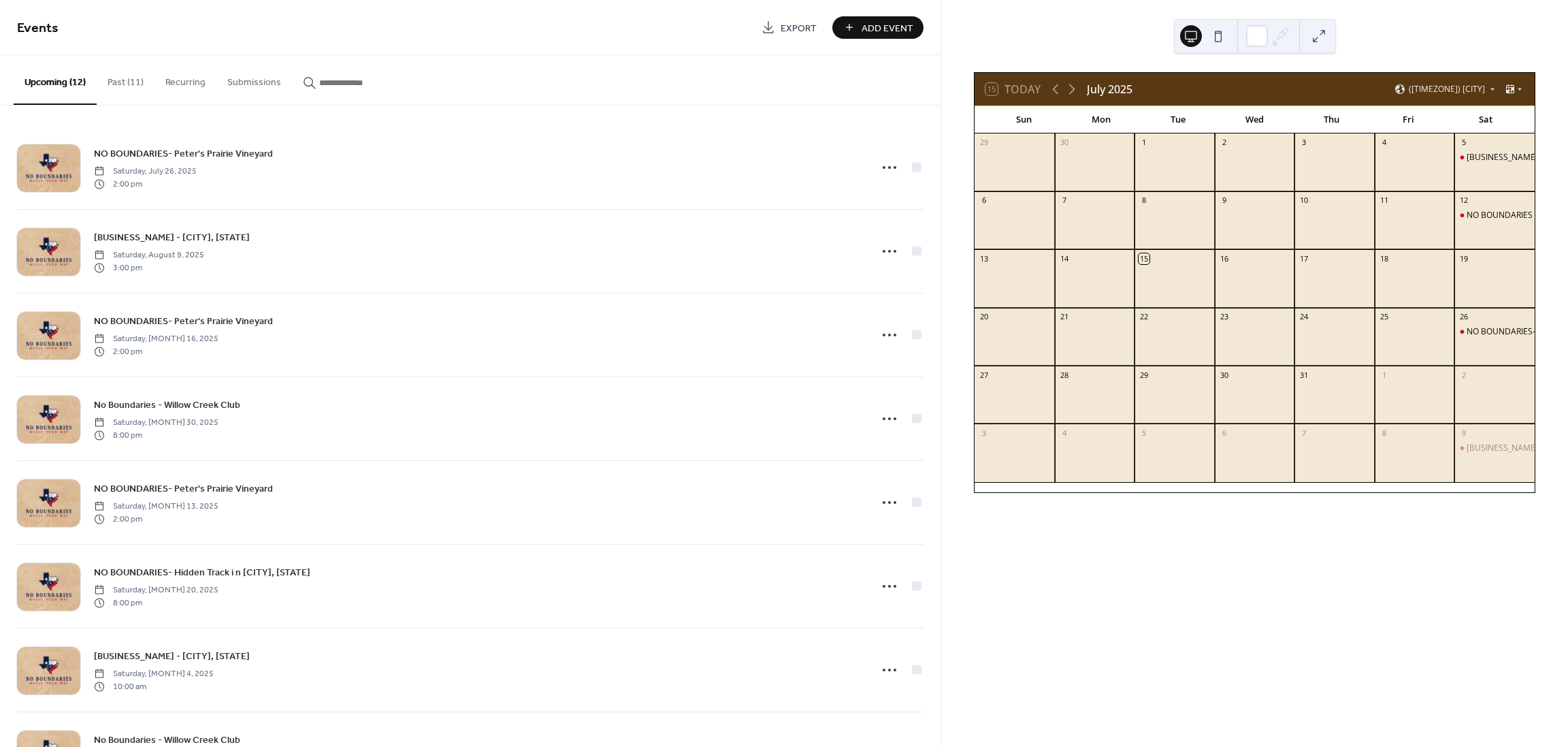 click on "Past (11)" at bounding box center [125, 79] 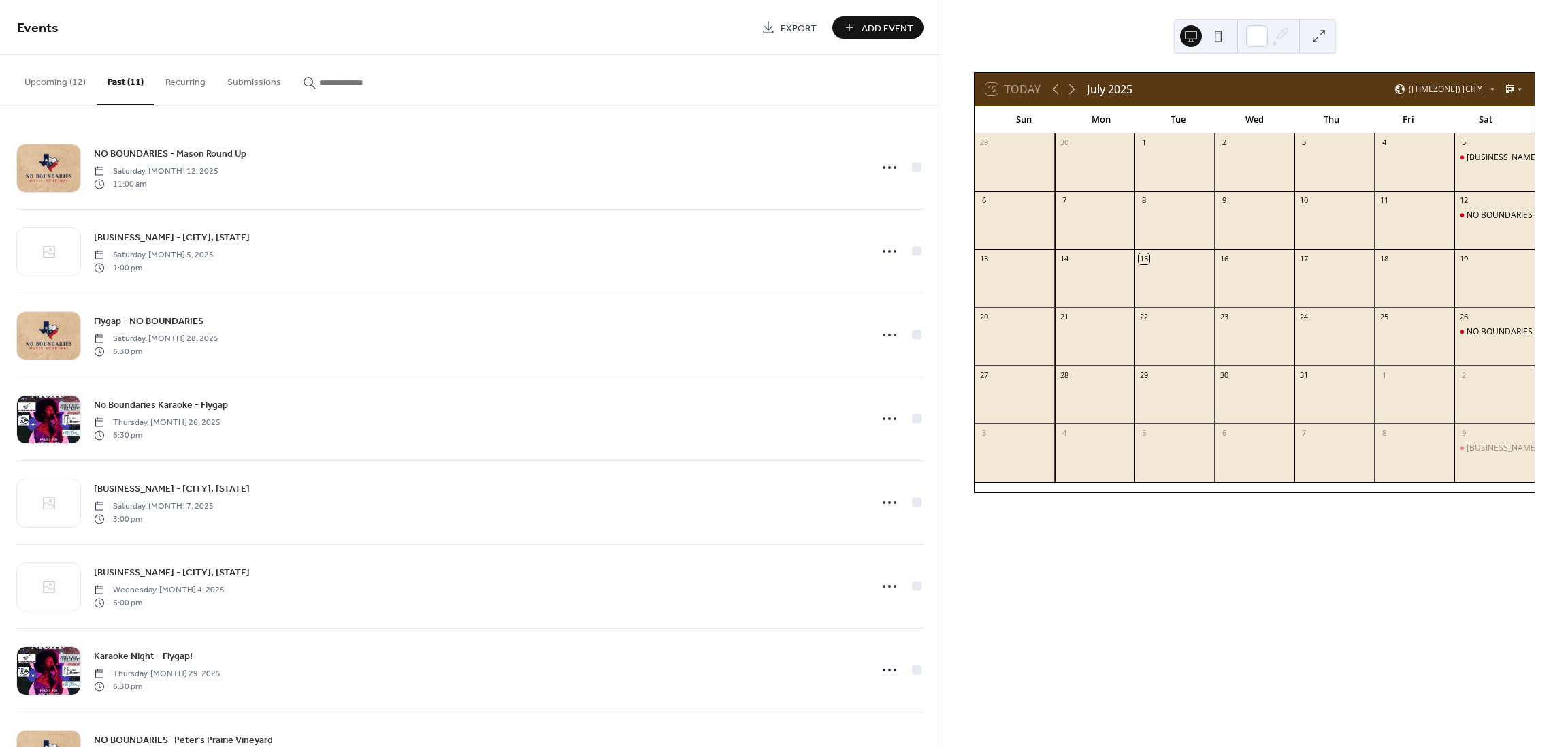 click on "Recurring" at bounding box center (185, 79) 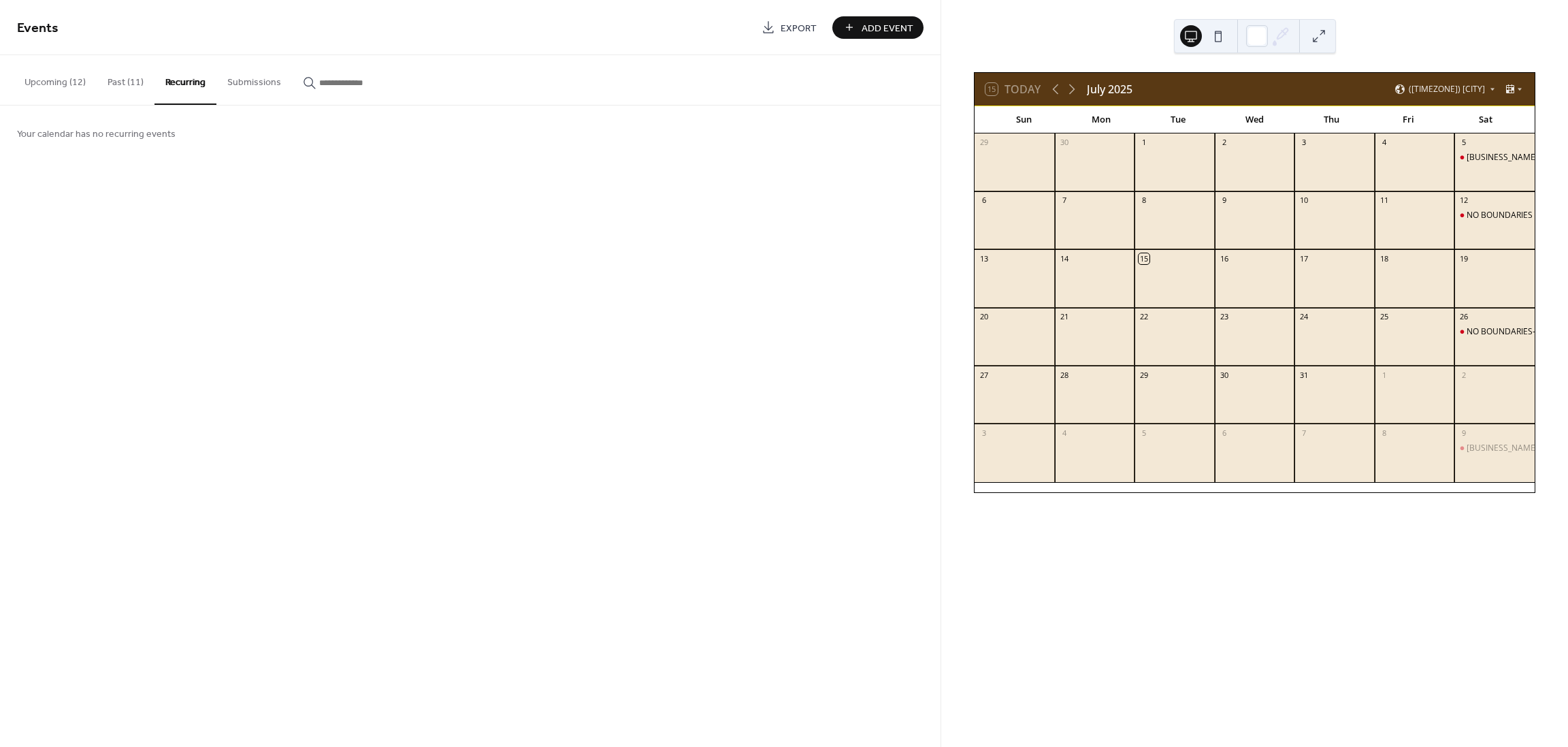 click on "Submissions" at bounding box center (254, 79) 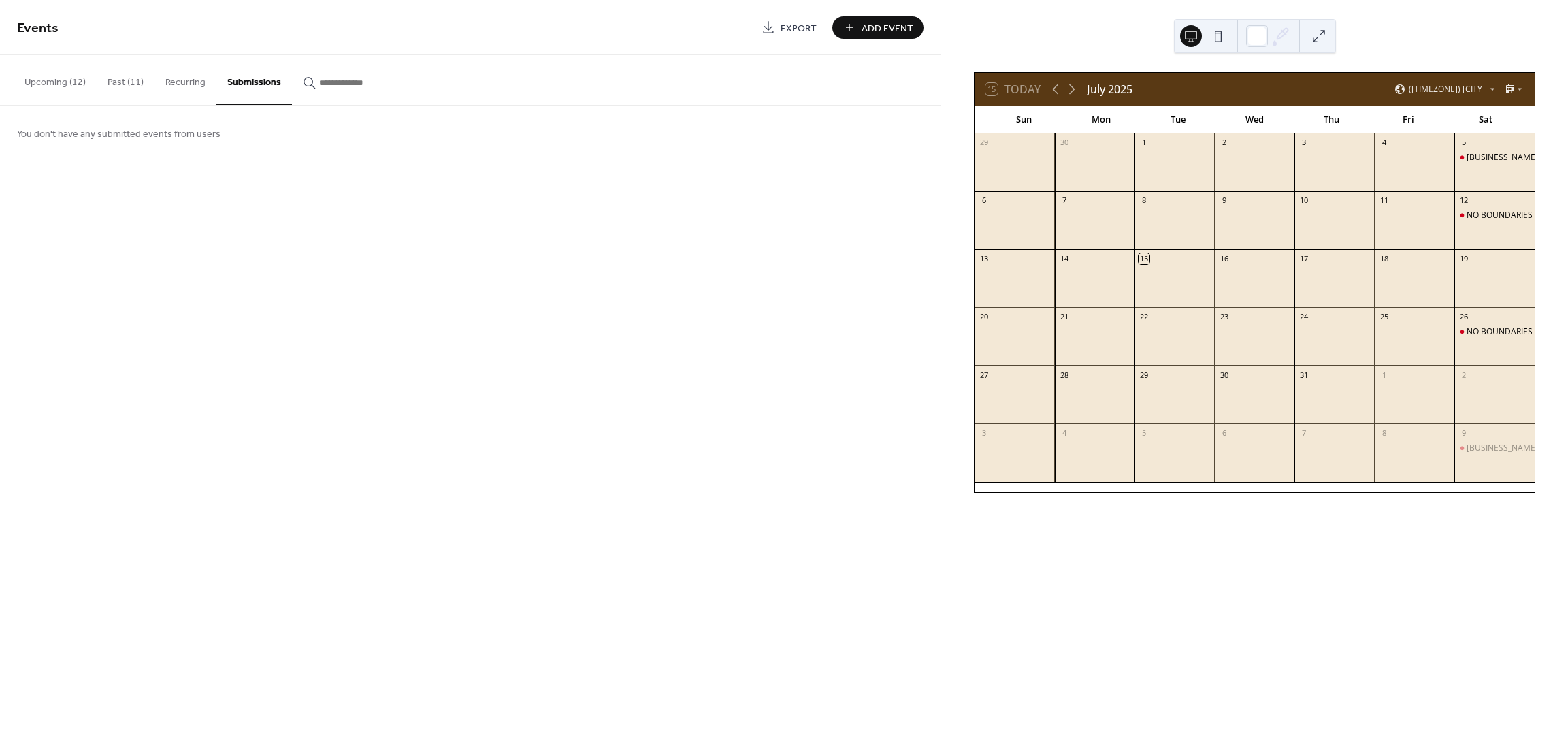 click on "Past (11)" at bounding box center (125, 79) 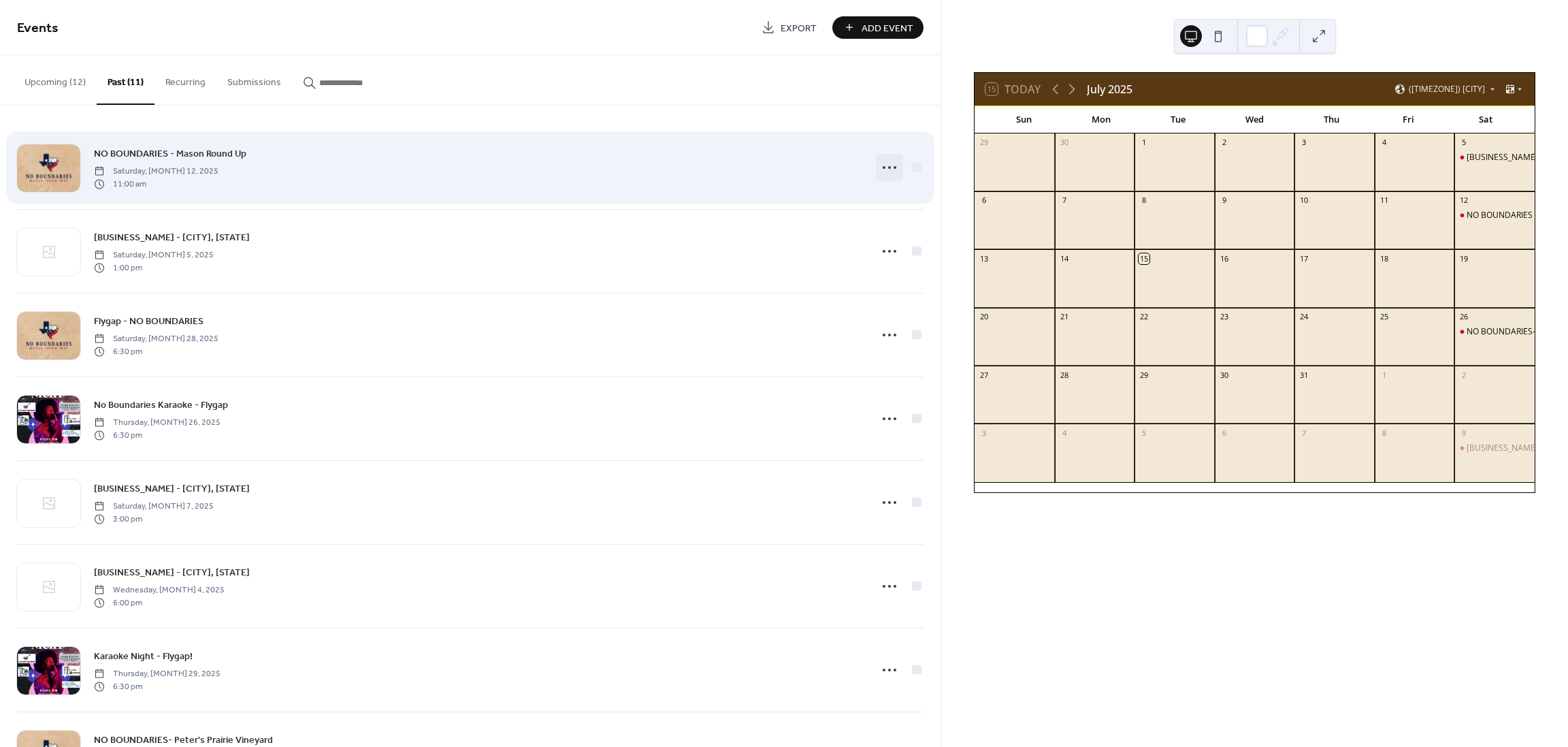 click 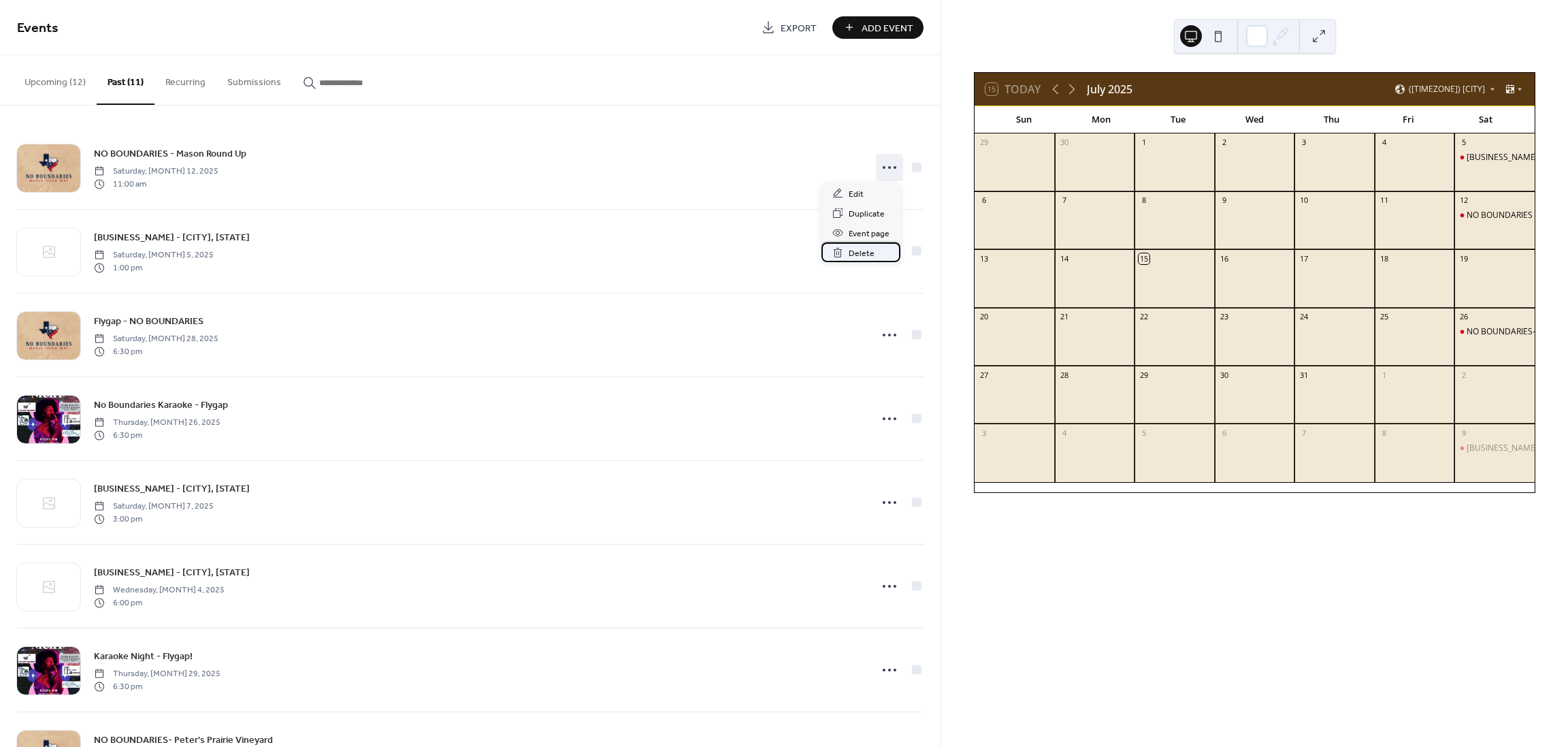 click on "Delete" at bounding box center (862, 253) 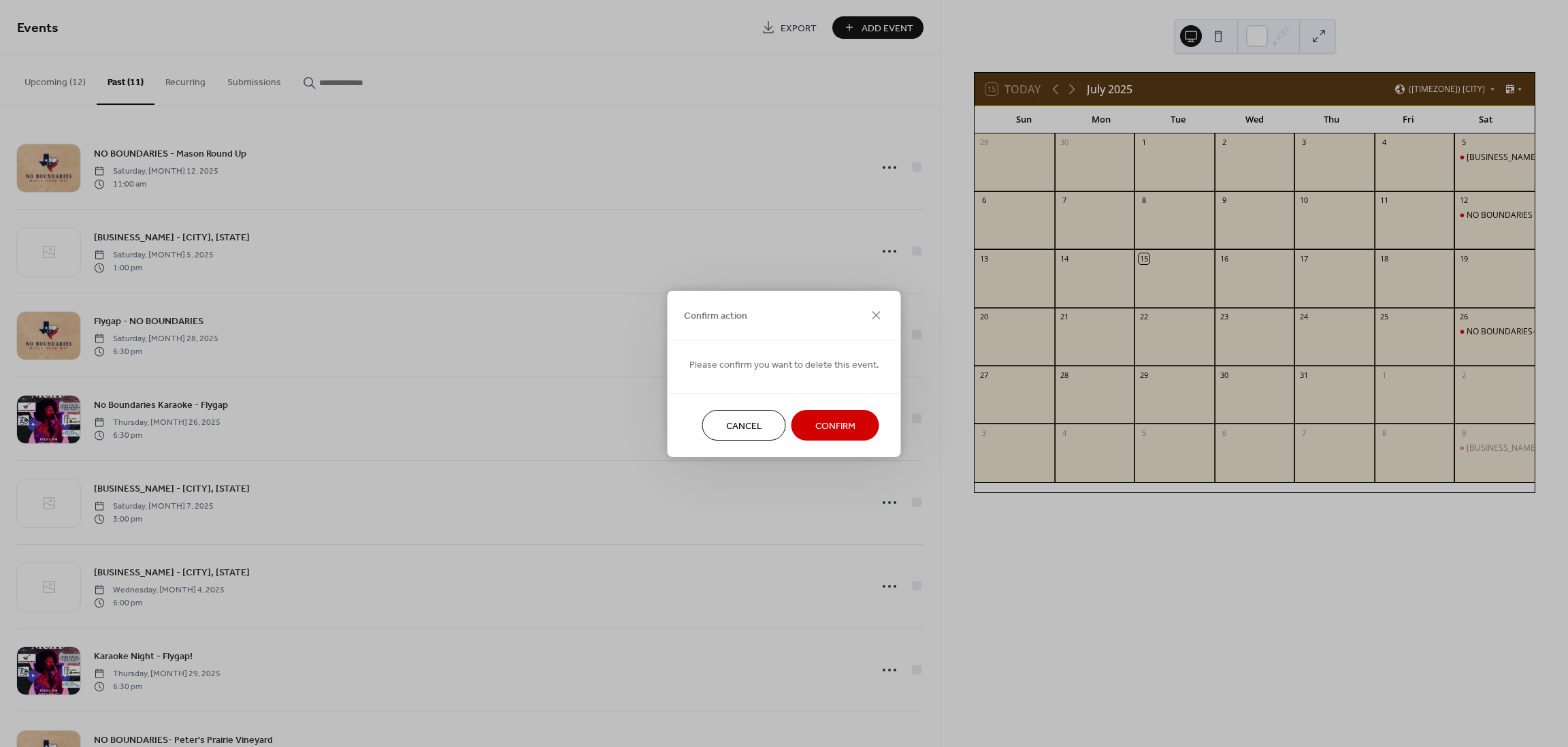 click on "Confirm" at bounding box center [835, 426] 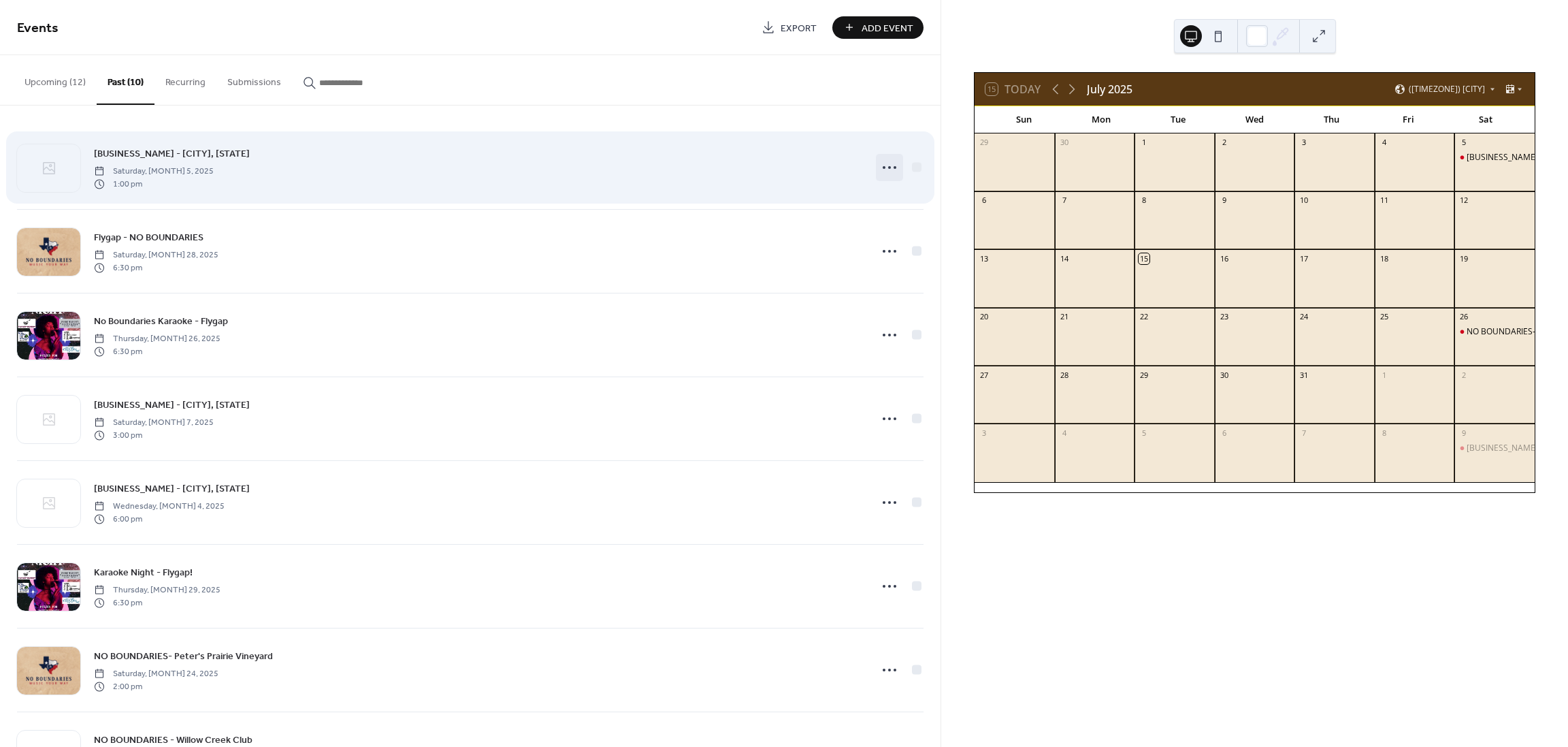 click 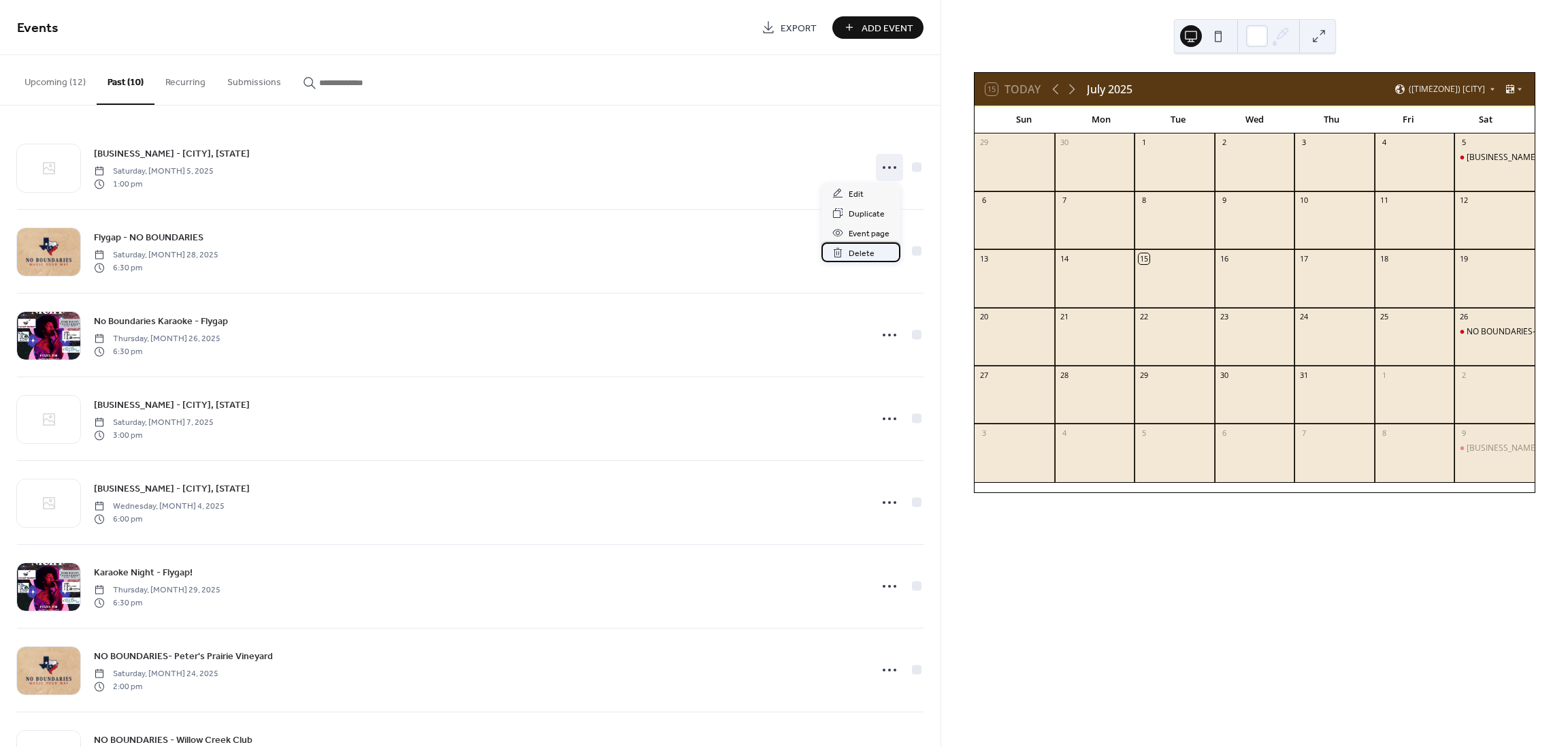 click on "Delete" at bounding box center [862, 253] 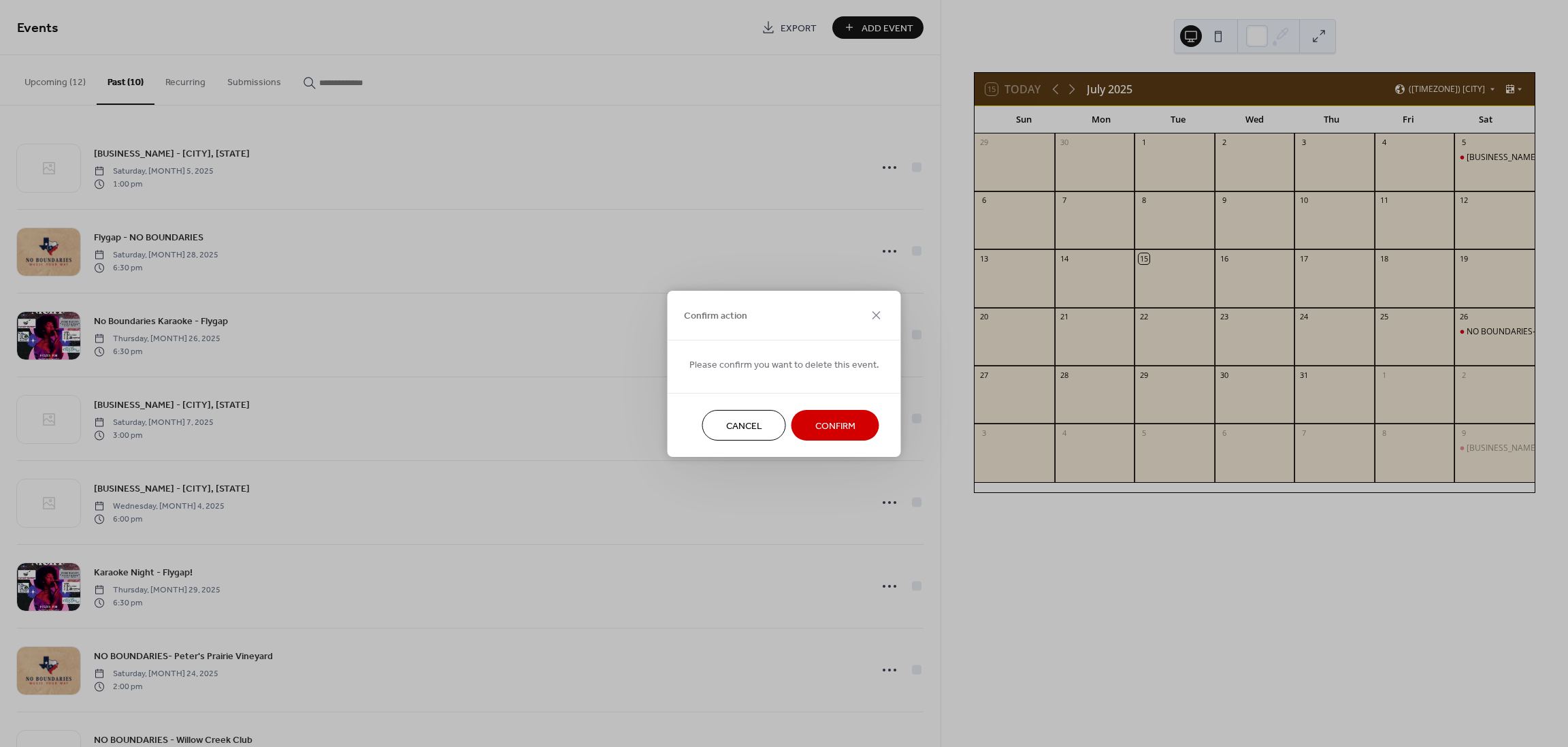 click on "Confirm" at bounding box center (835, 425) 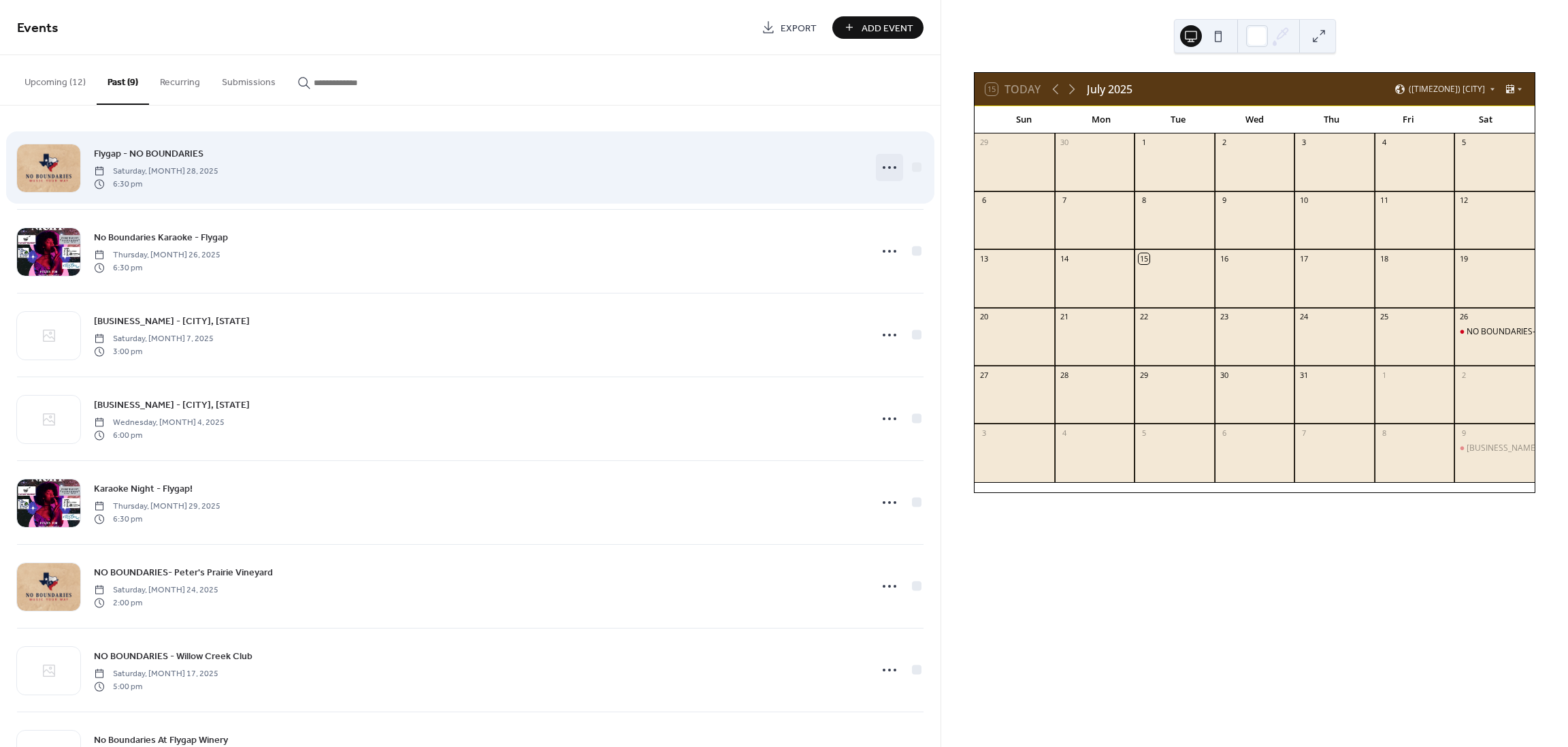 click 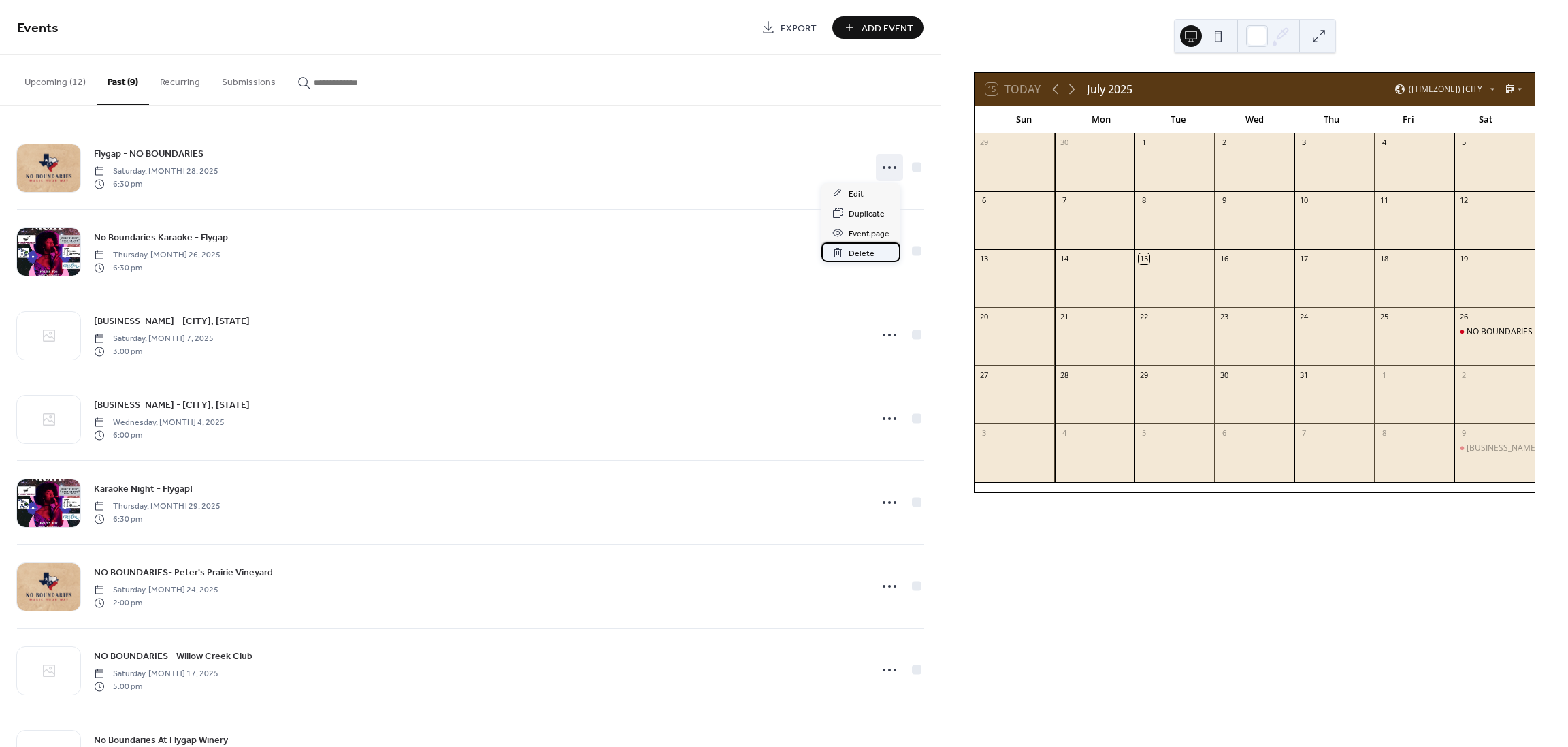 click on "Delete" at bounding box center [862, 253] 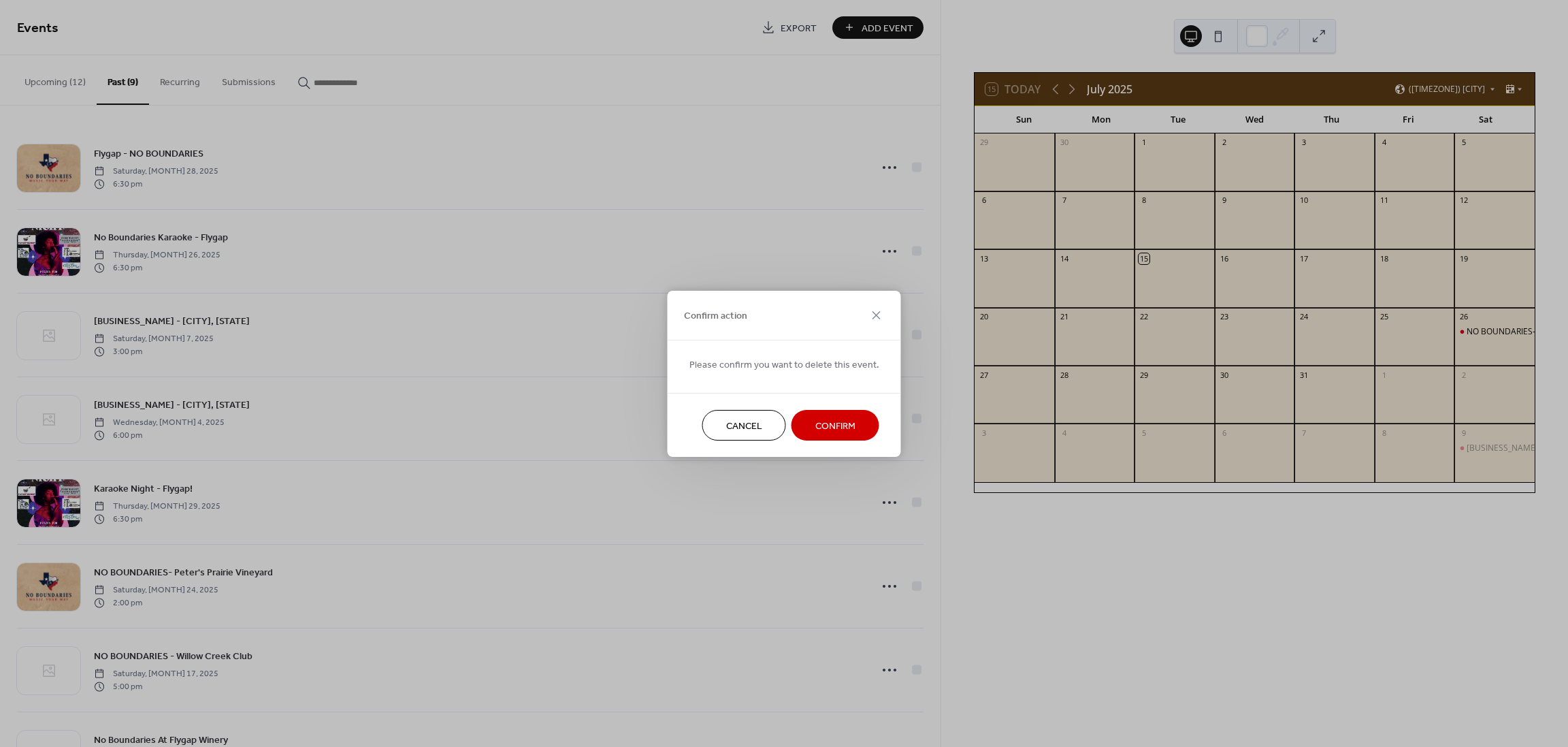 click on "Confirm" at bounding box center [835, 425] 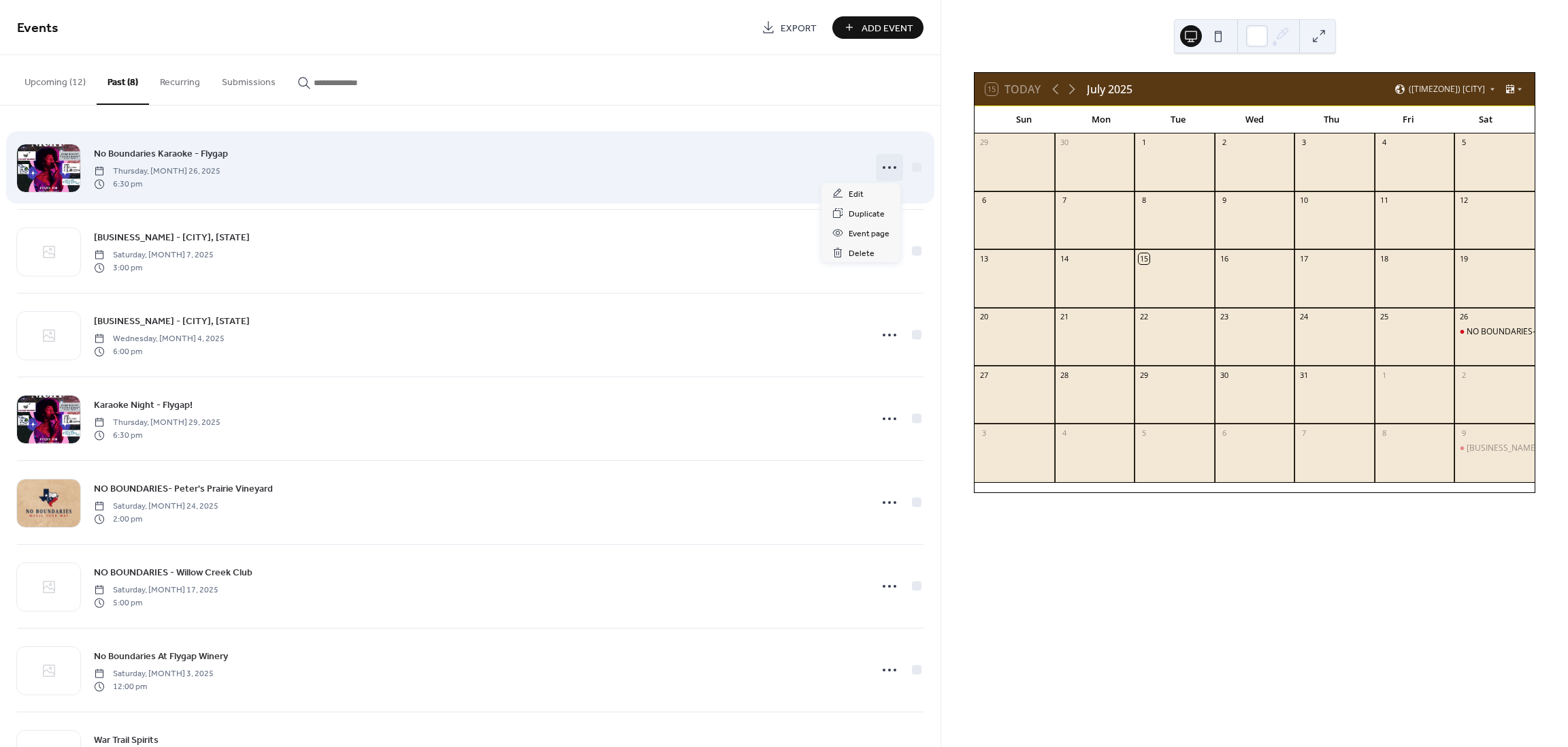 click 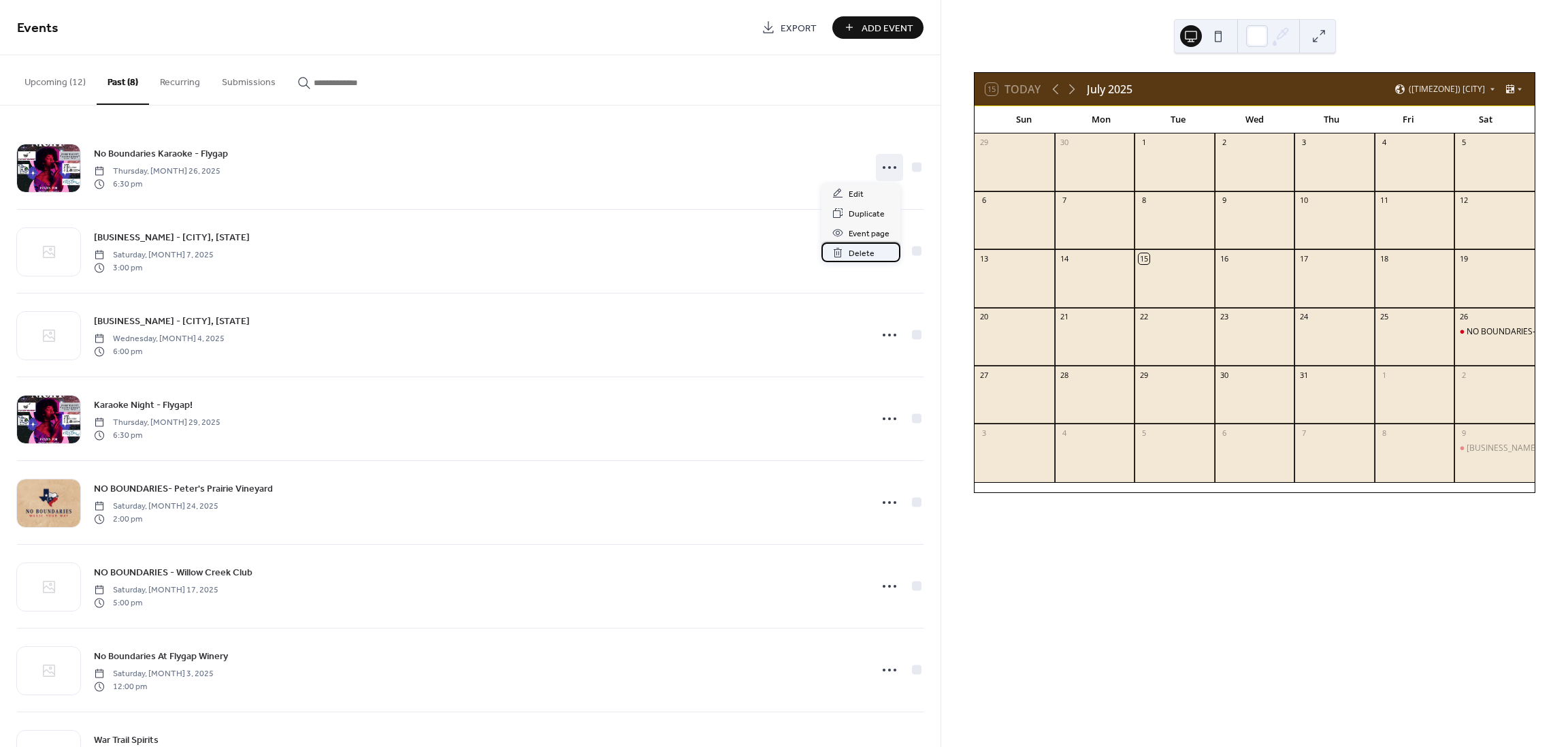 click on "Delete" at bounding box center (862, 253) 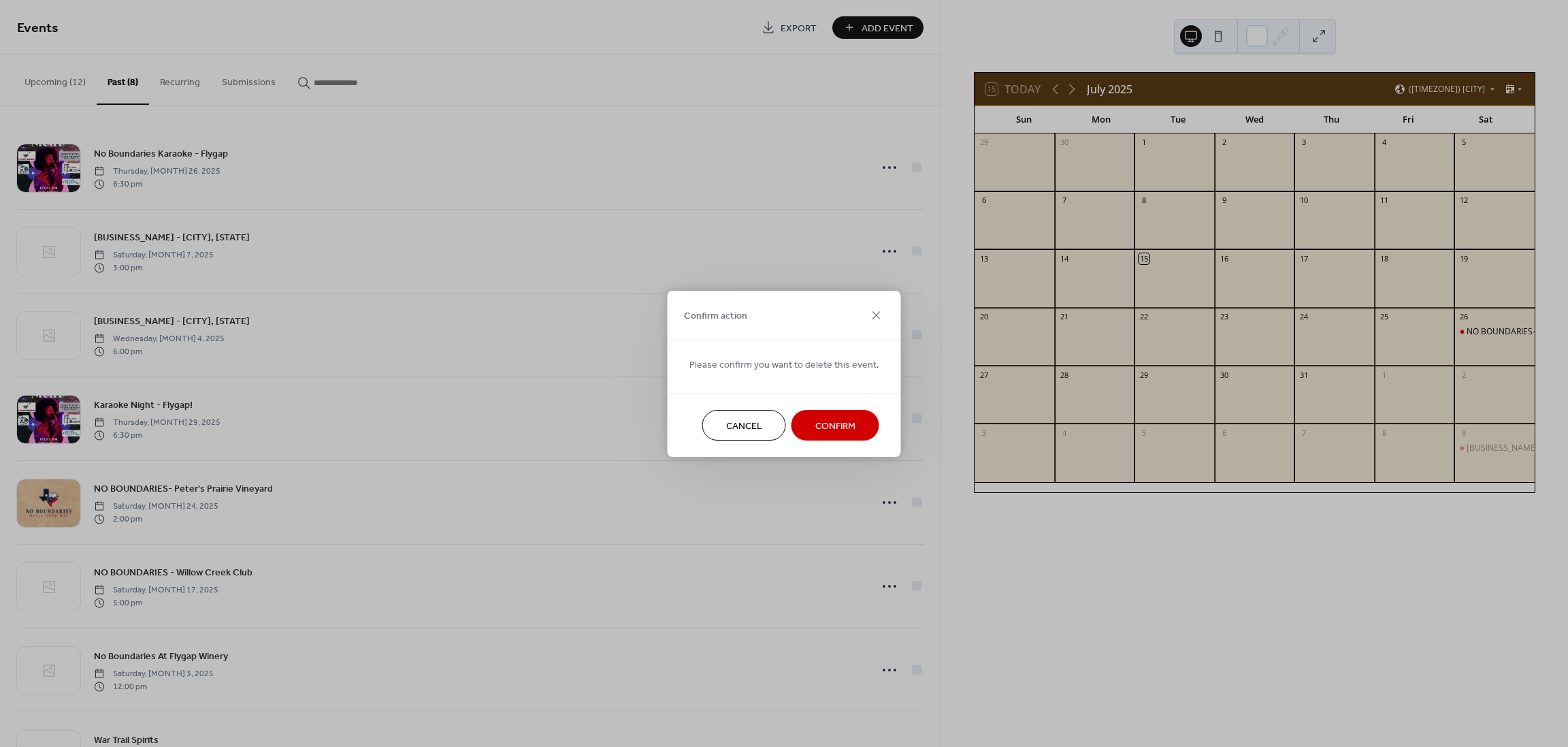 click on "Confirm" at bounding box center [835, 426] 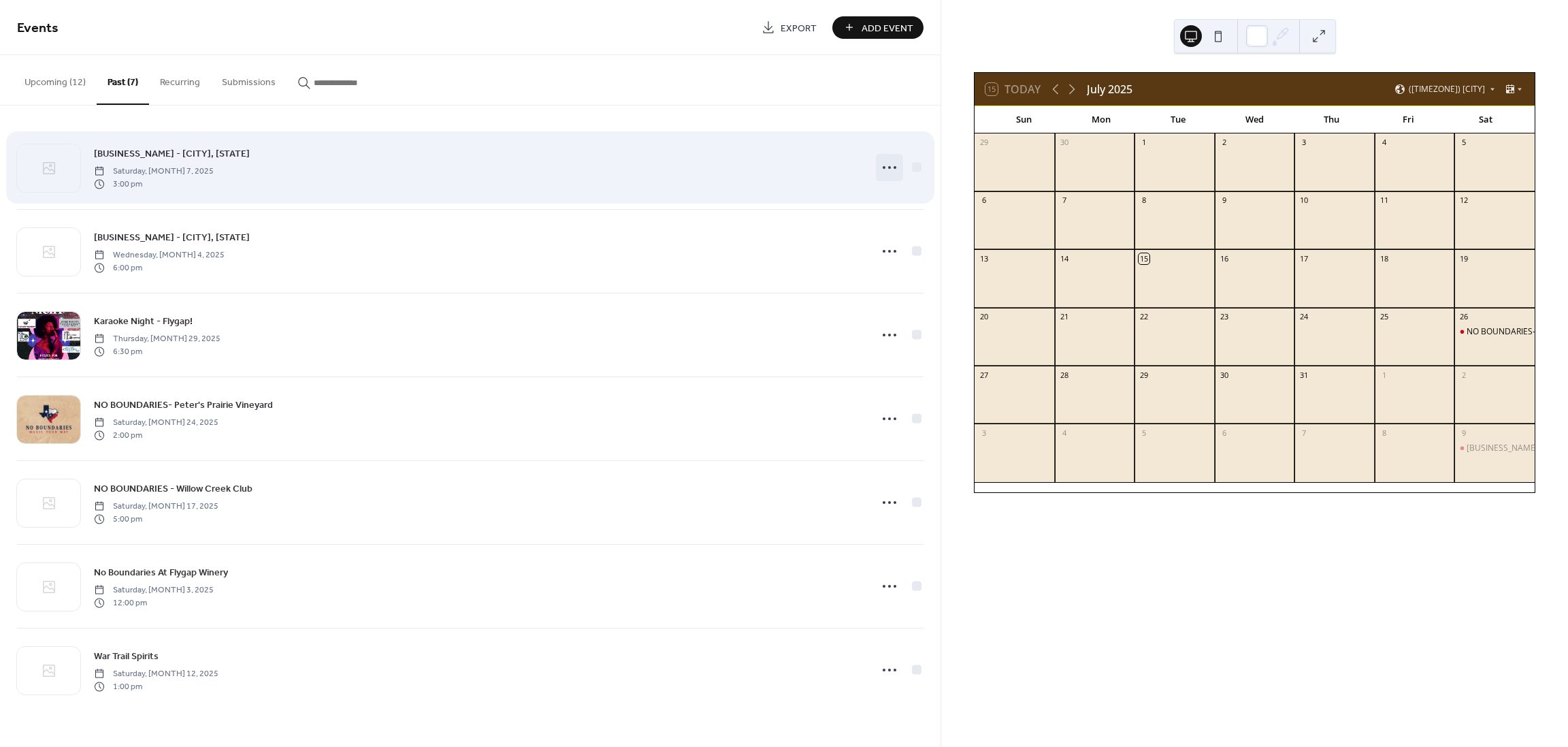 click 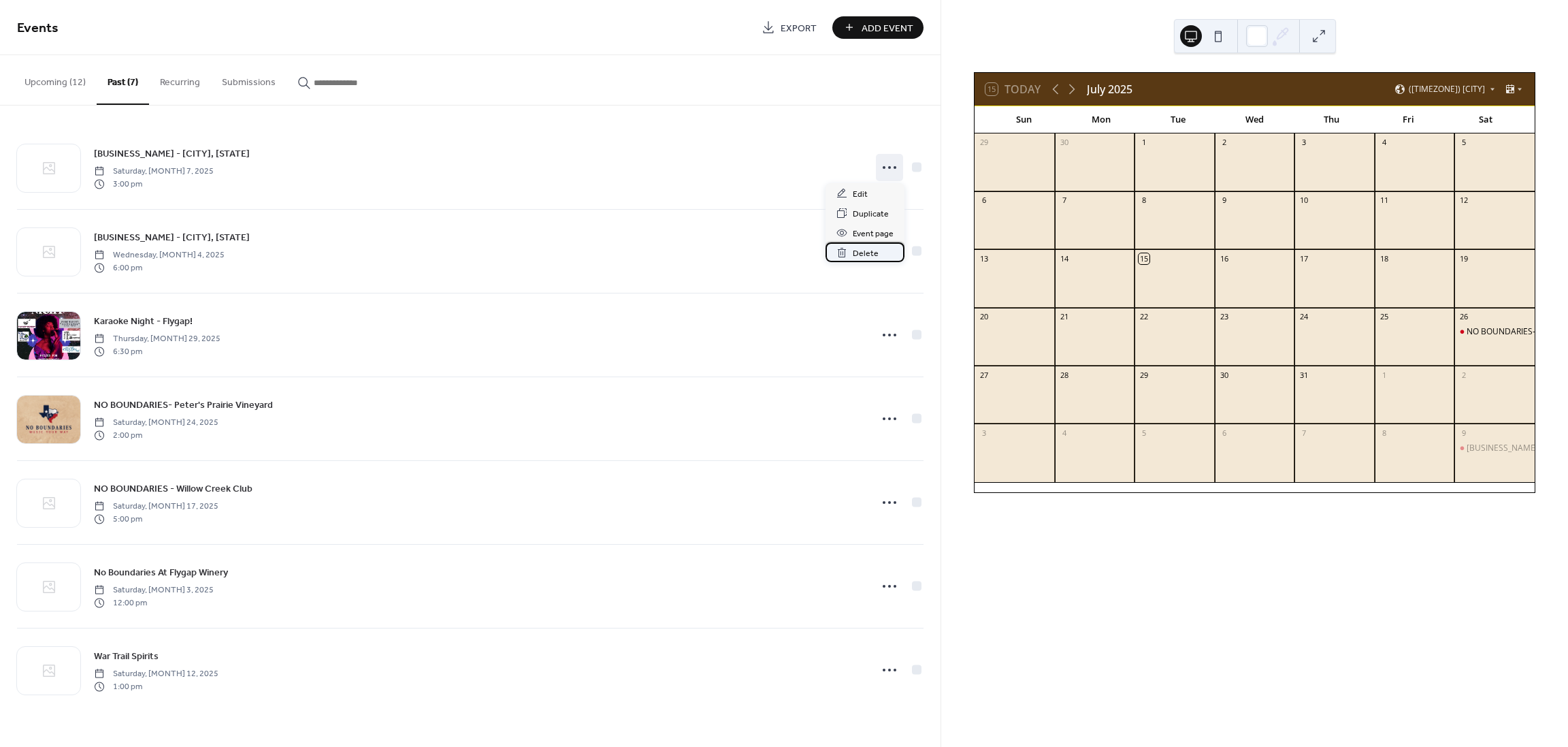 click on "Delete" at bounding box center (866, 253) 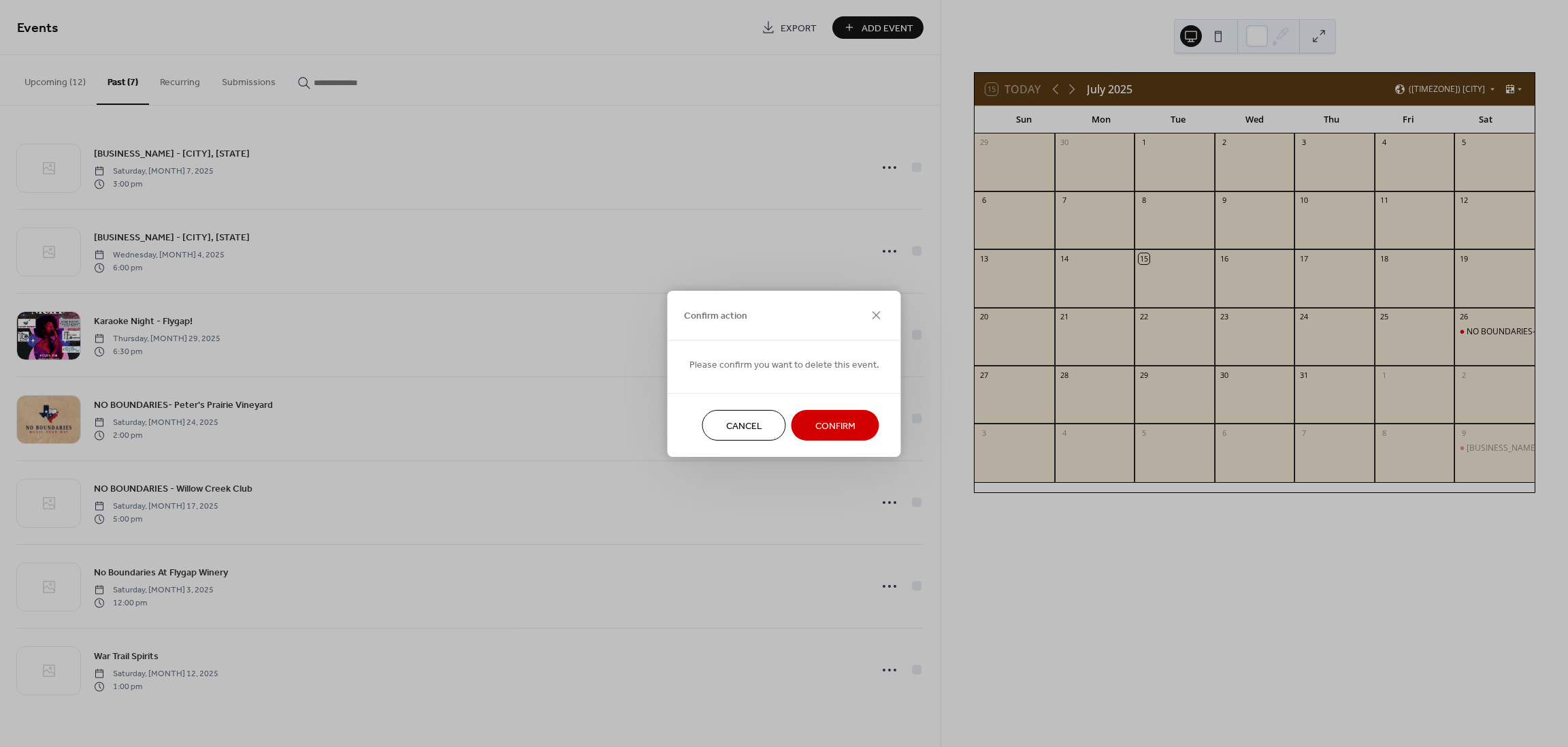 click on "Confirm" at bounding box center [835, 426] 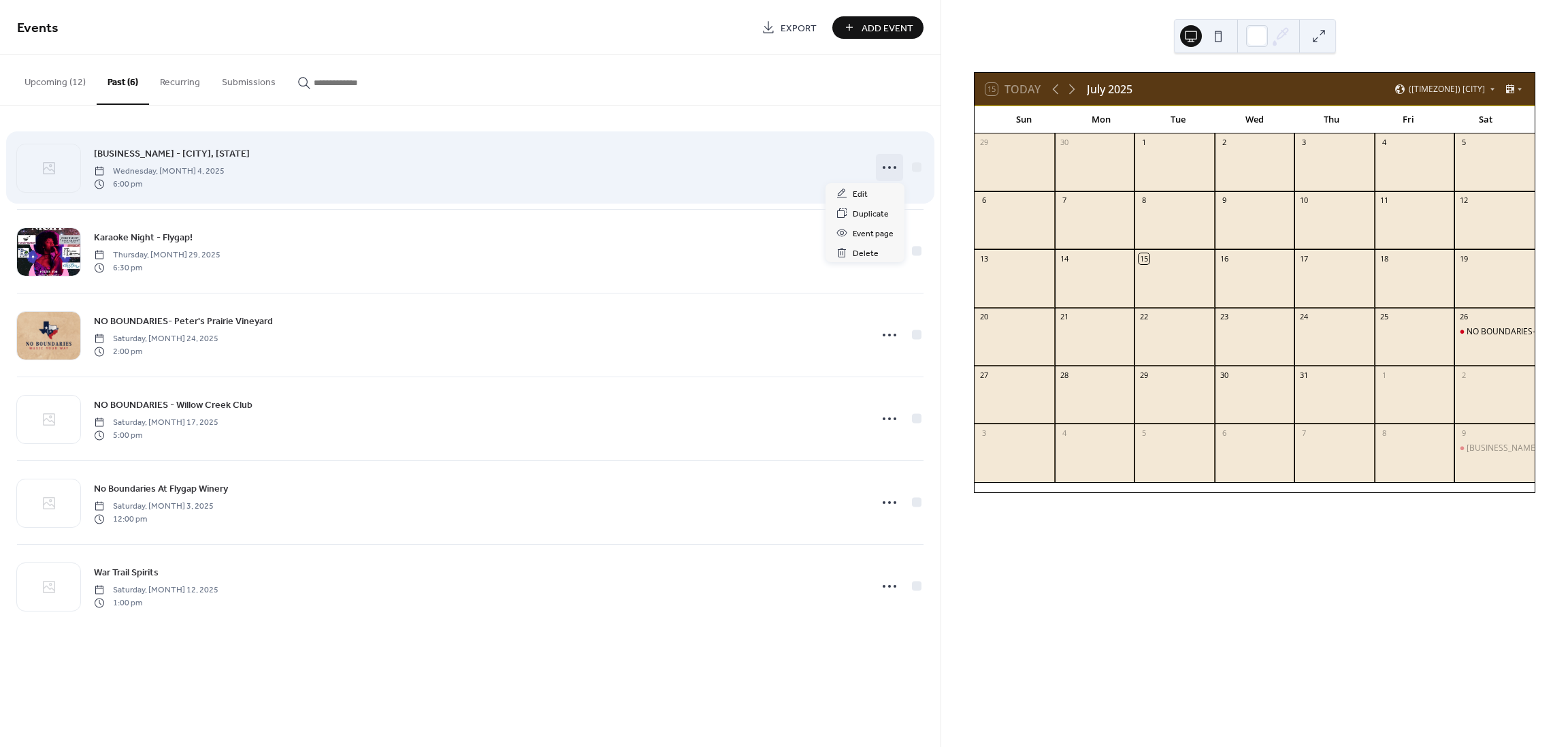 click 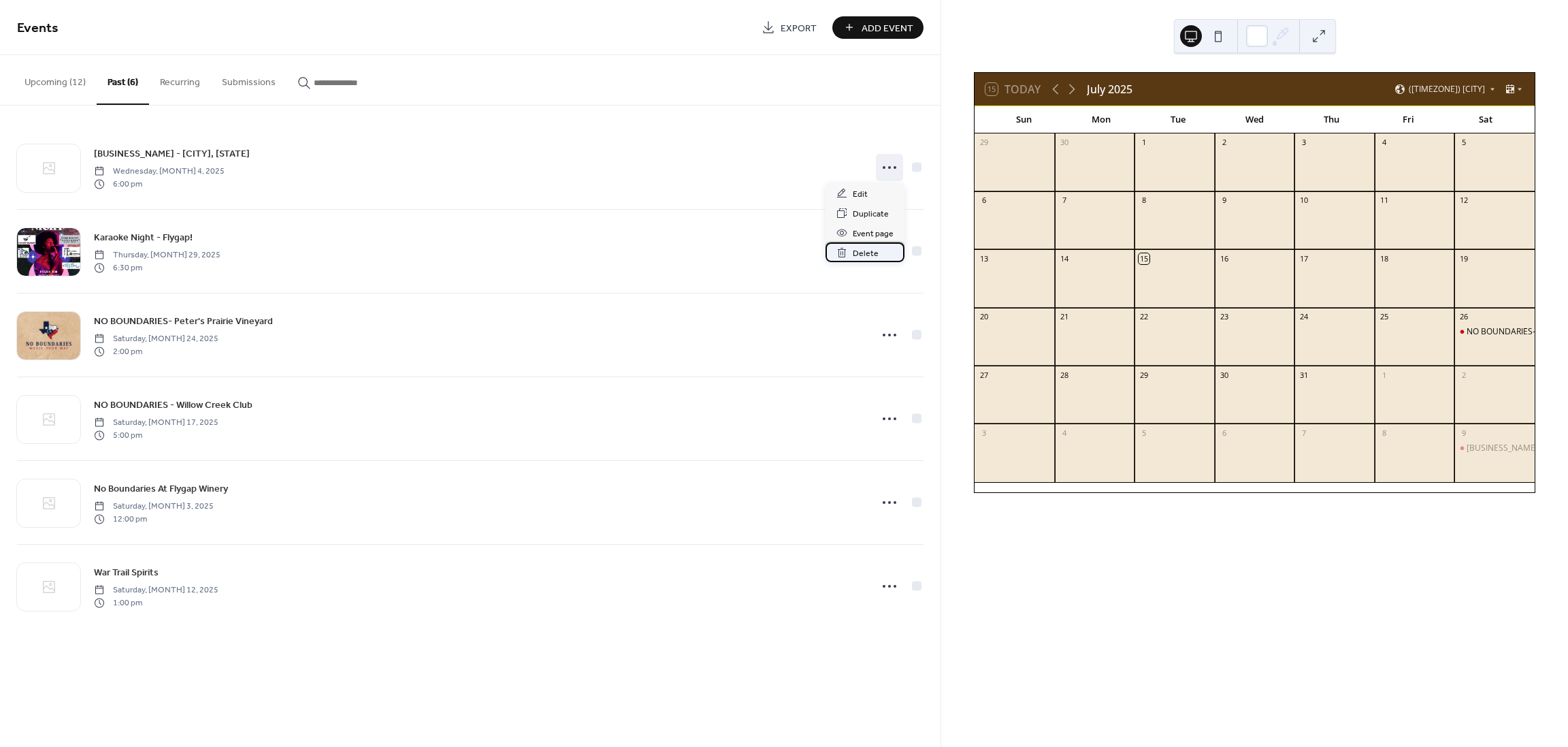 click on "Delete" at bounding box center (866, 253) 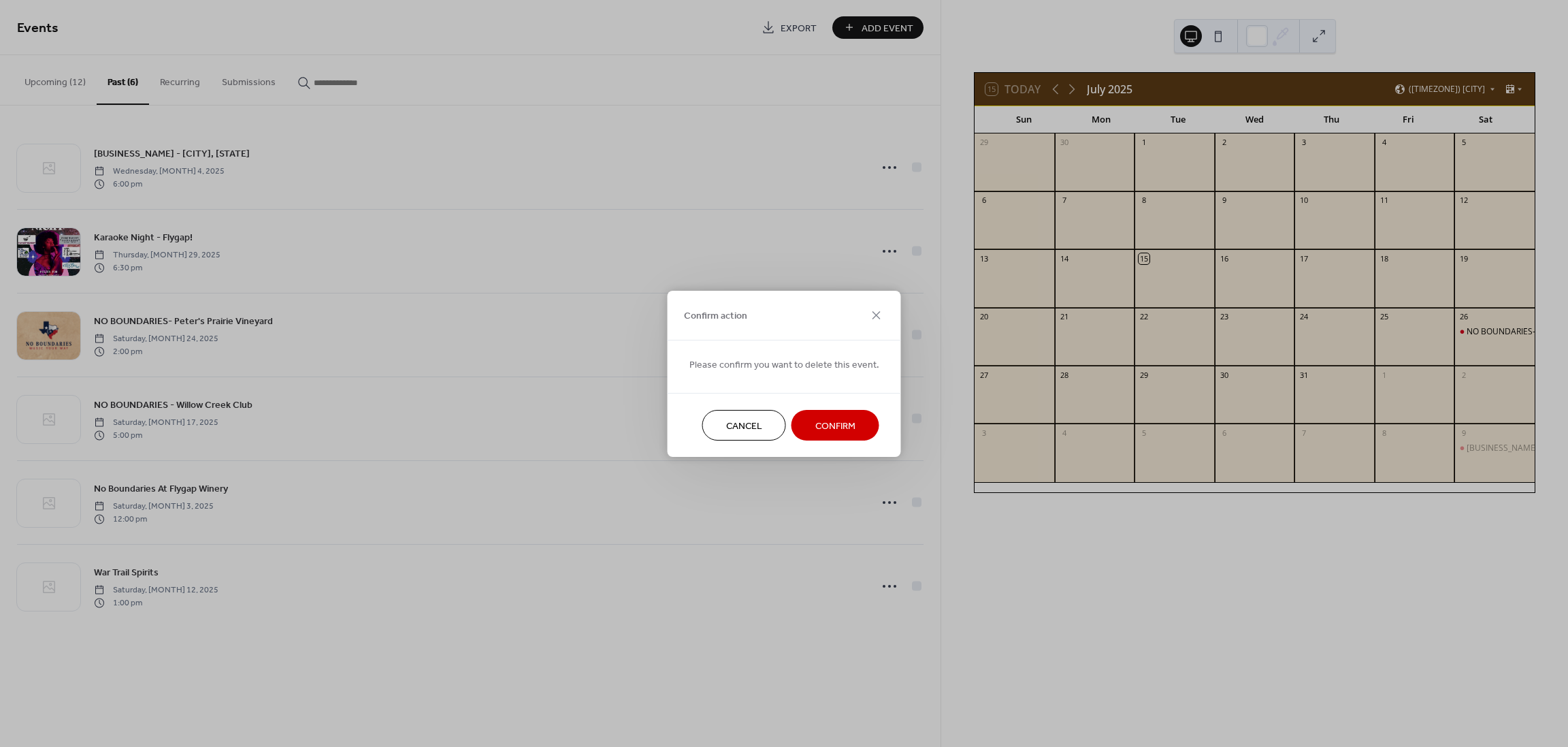 click on "Confirm" at bounding box center [835, 426] 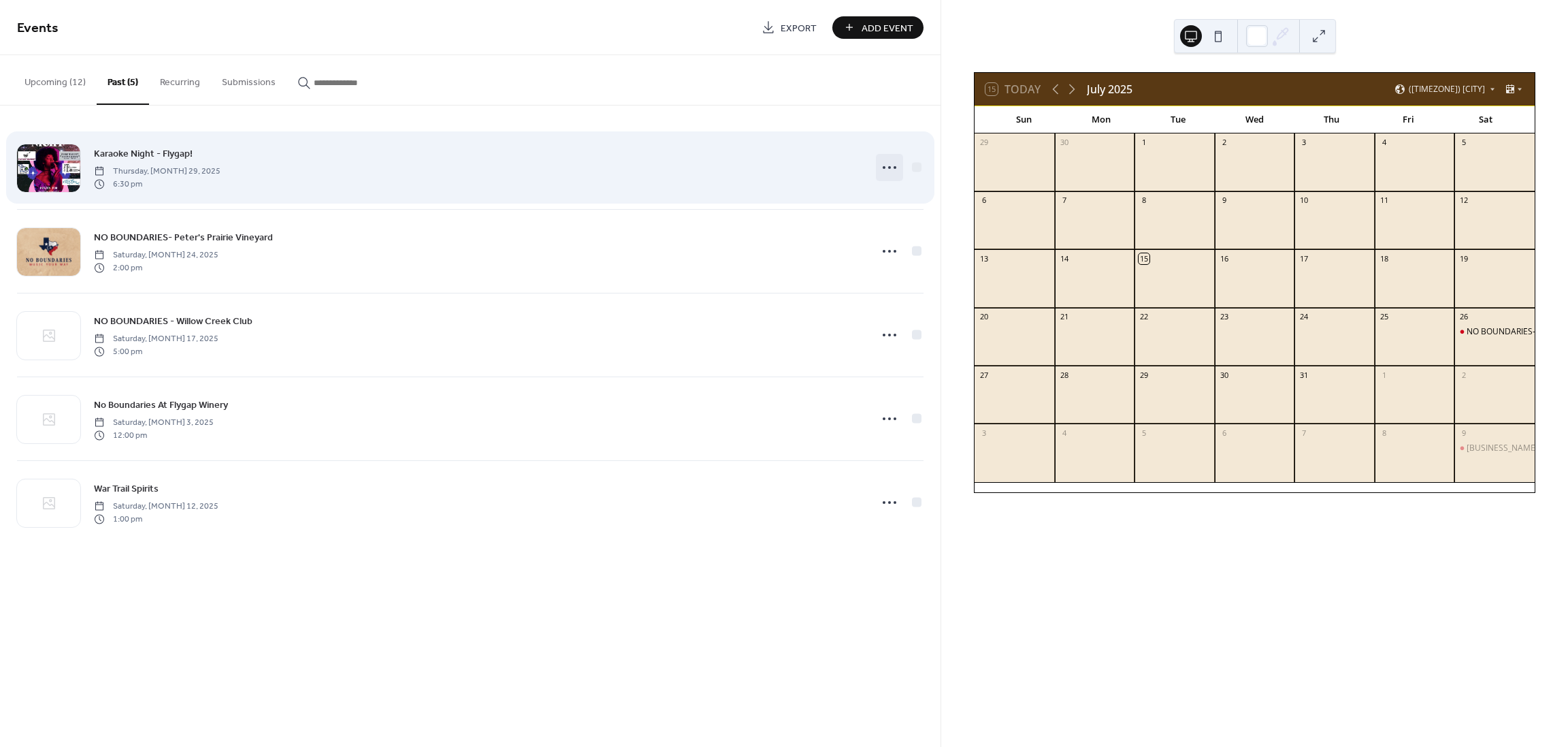click 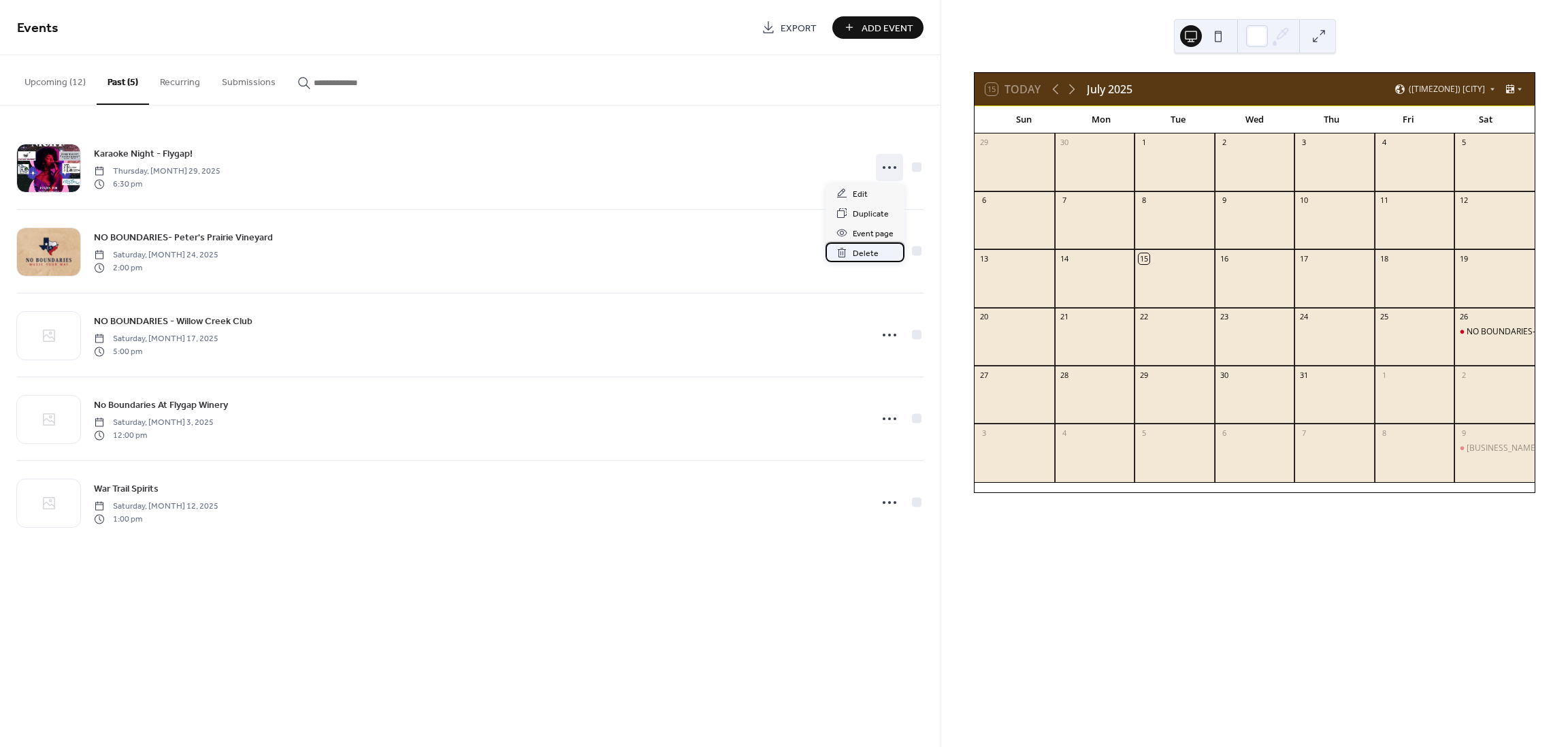 click on "Delete" at bounding box center (866, 253) 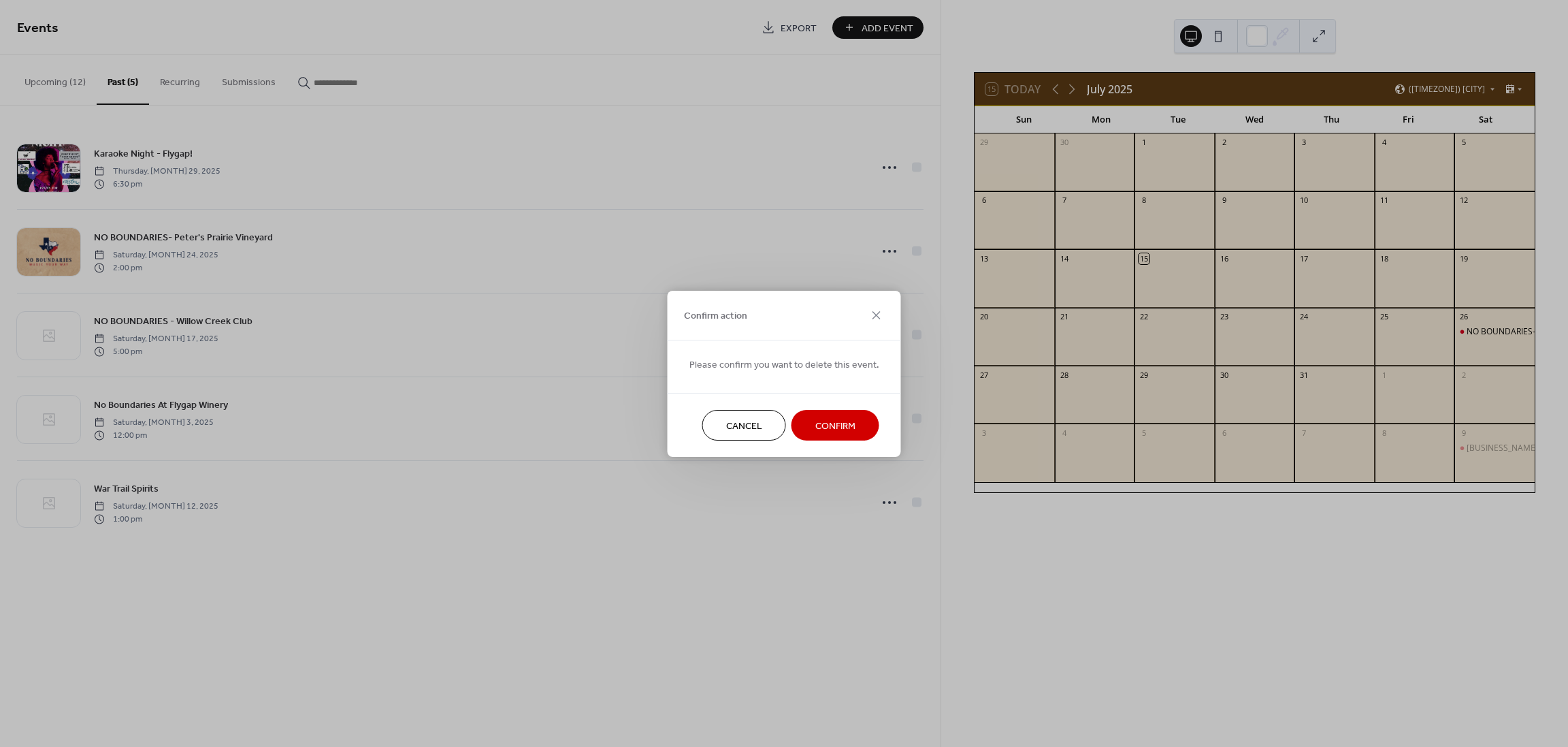 click on "Confirm" at bounding box center [835, 426] 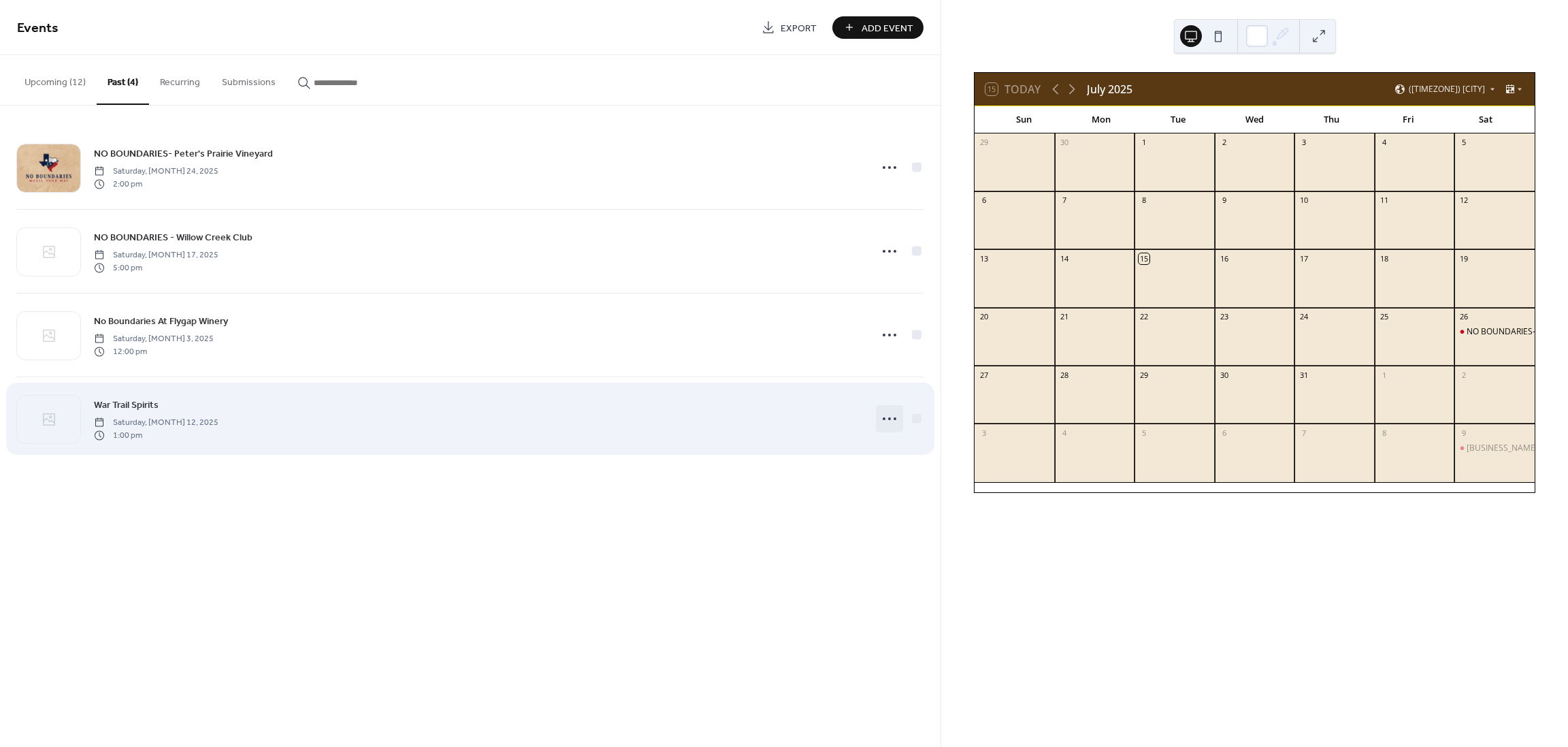 click 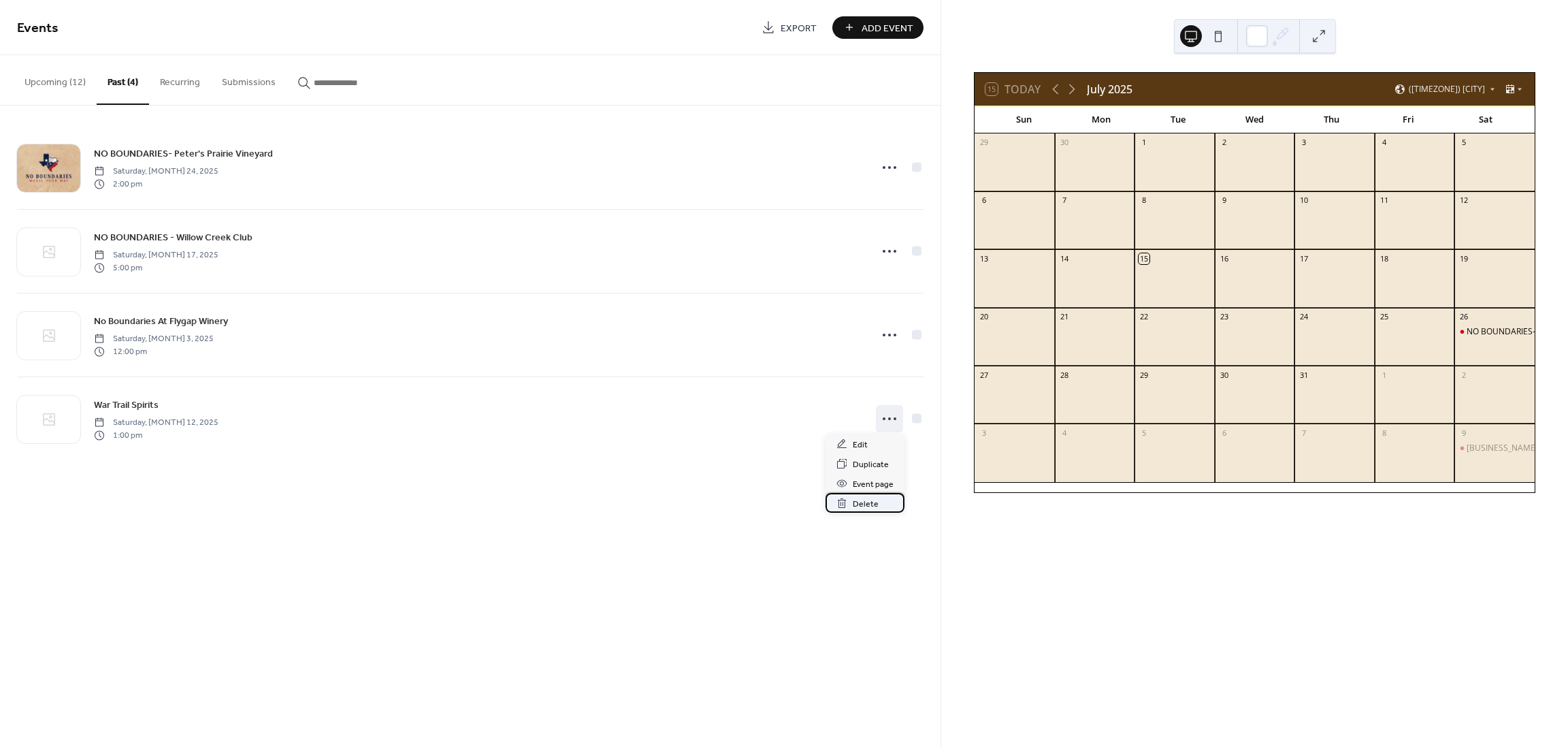 click on "Delete" at bounding box center (866, 504) 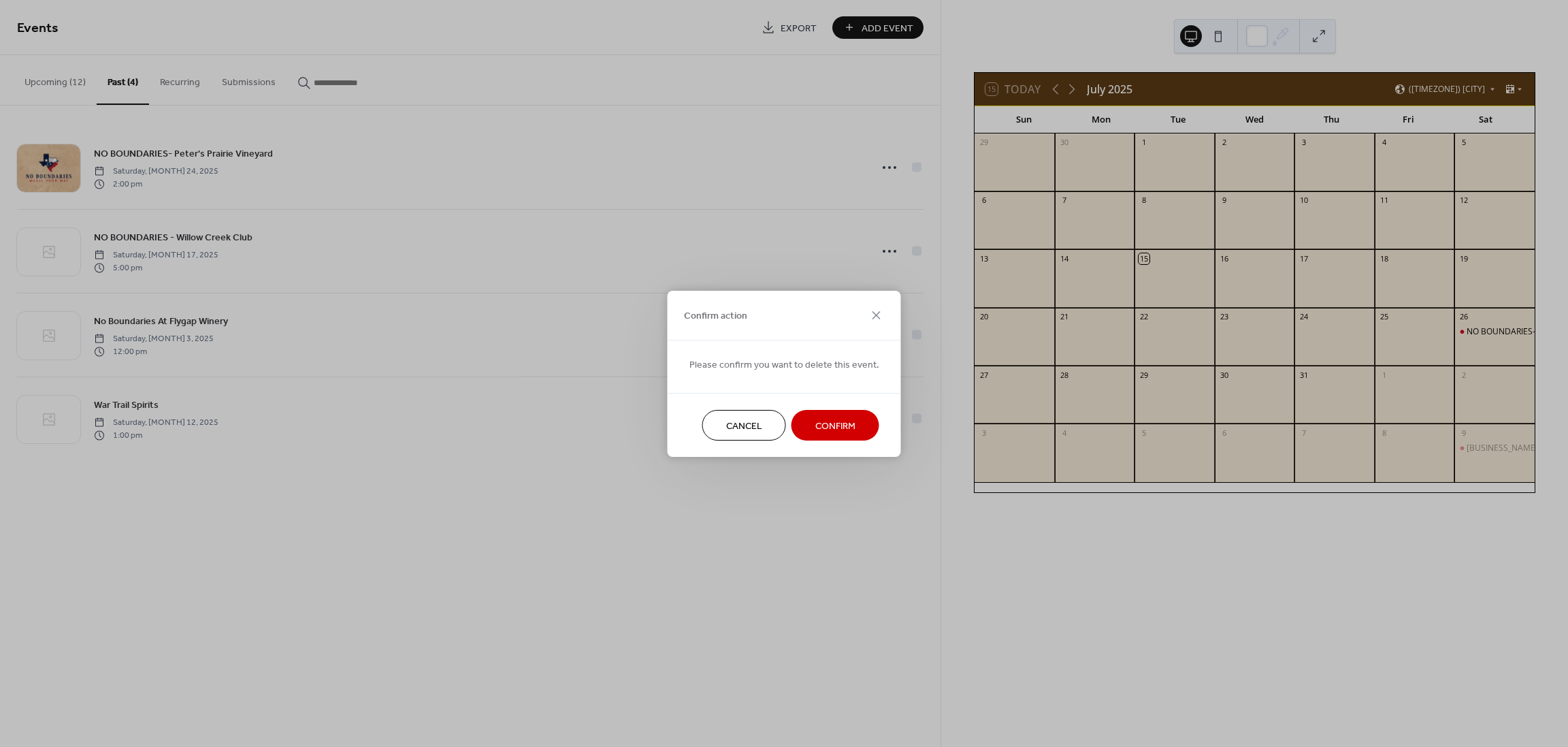 click on "Confirm" at bounding box center [835, 425] 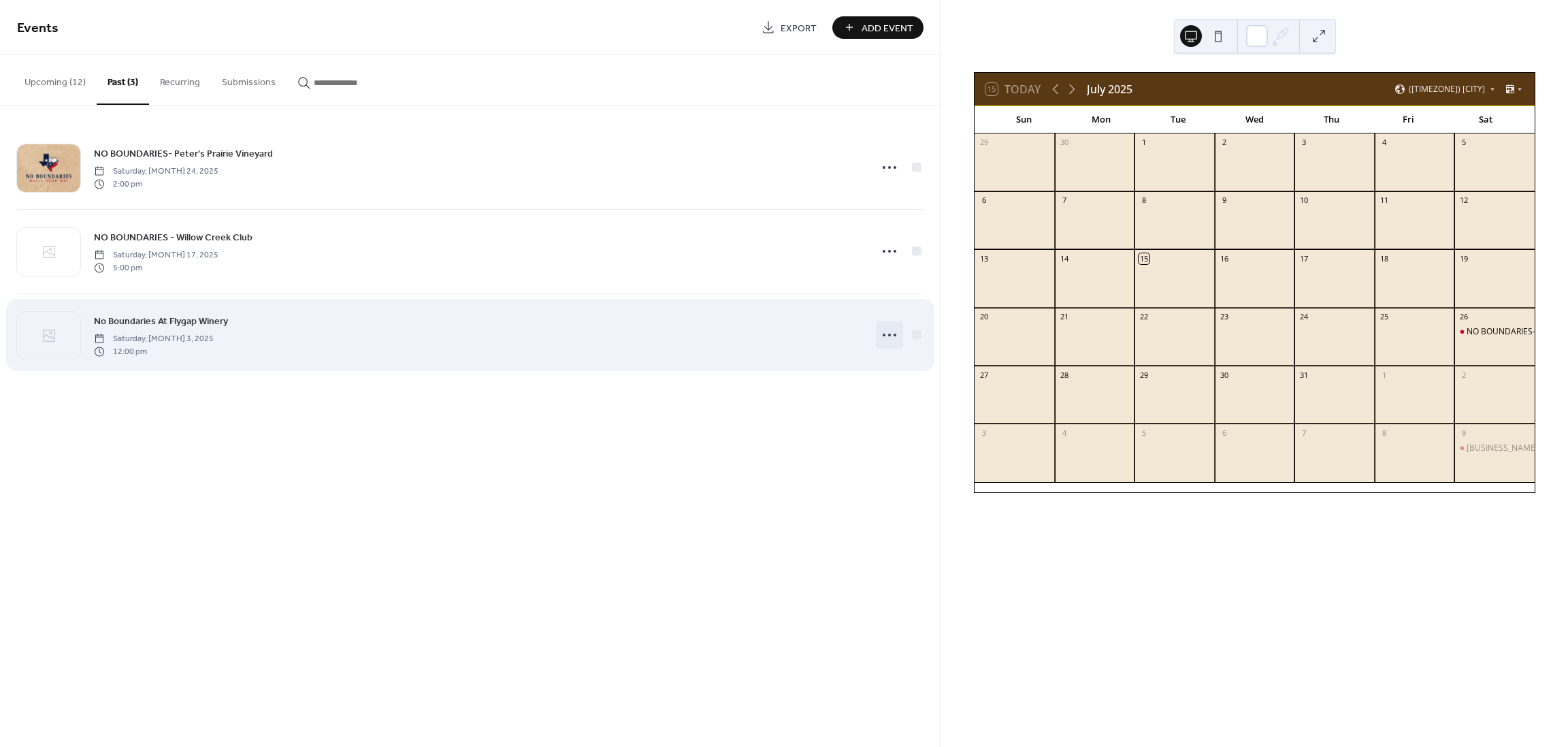 click 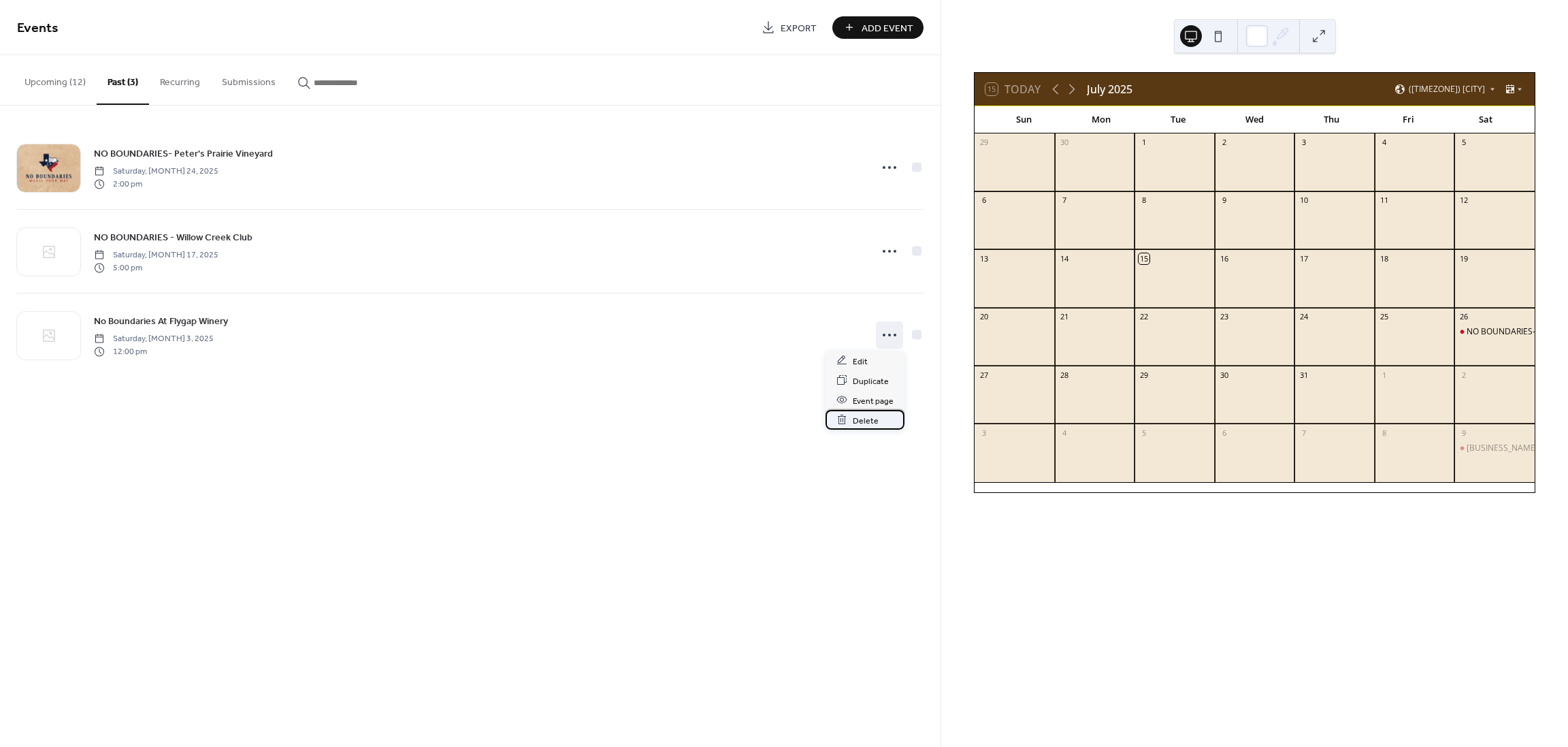 click on "Delete" at bounding box center [866, 420] 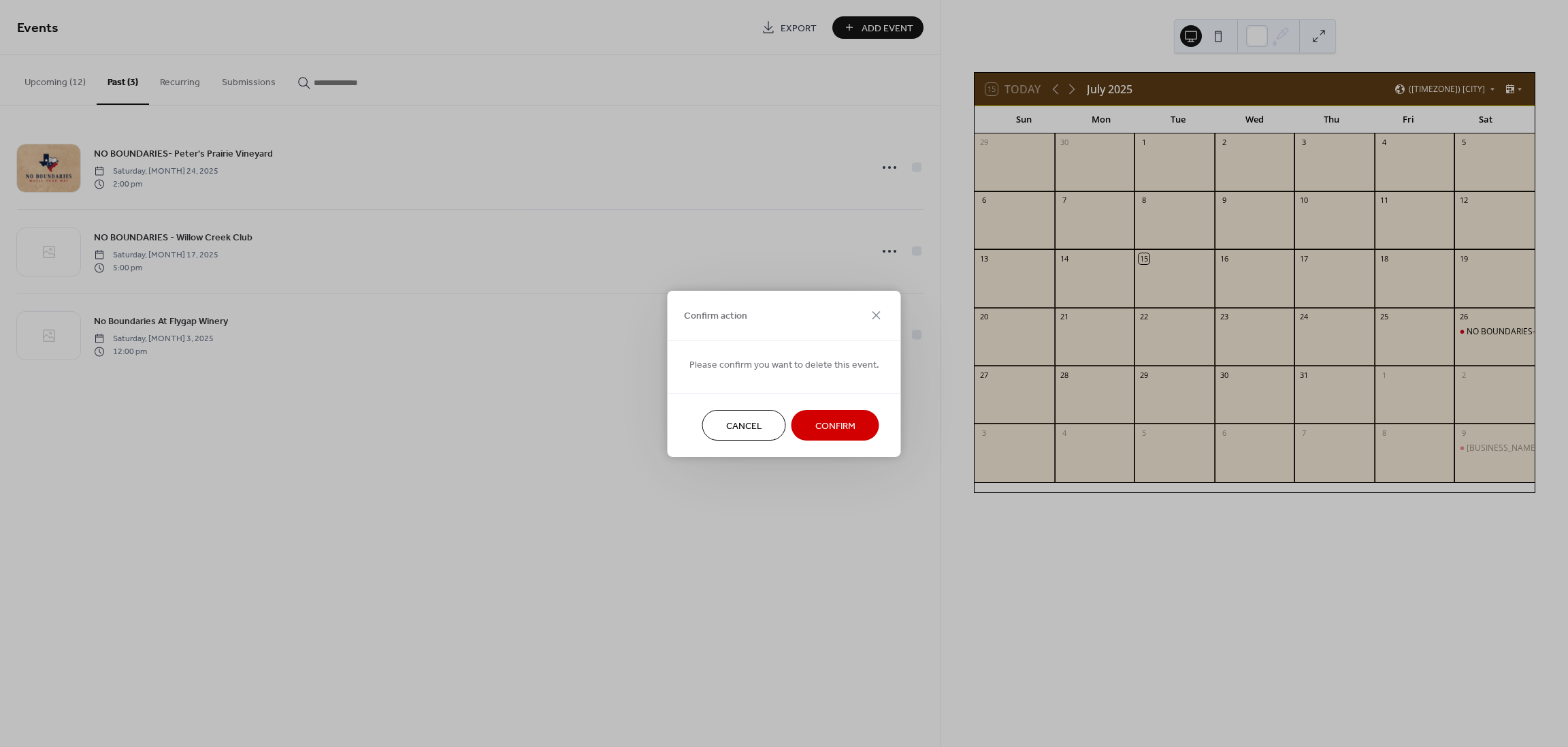 click on "Confirm" at bounding box center (835, 426) 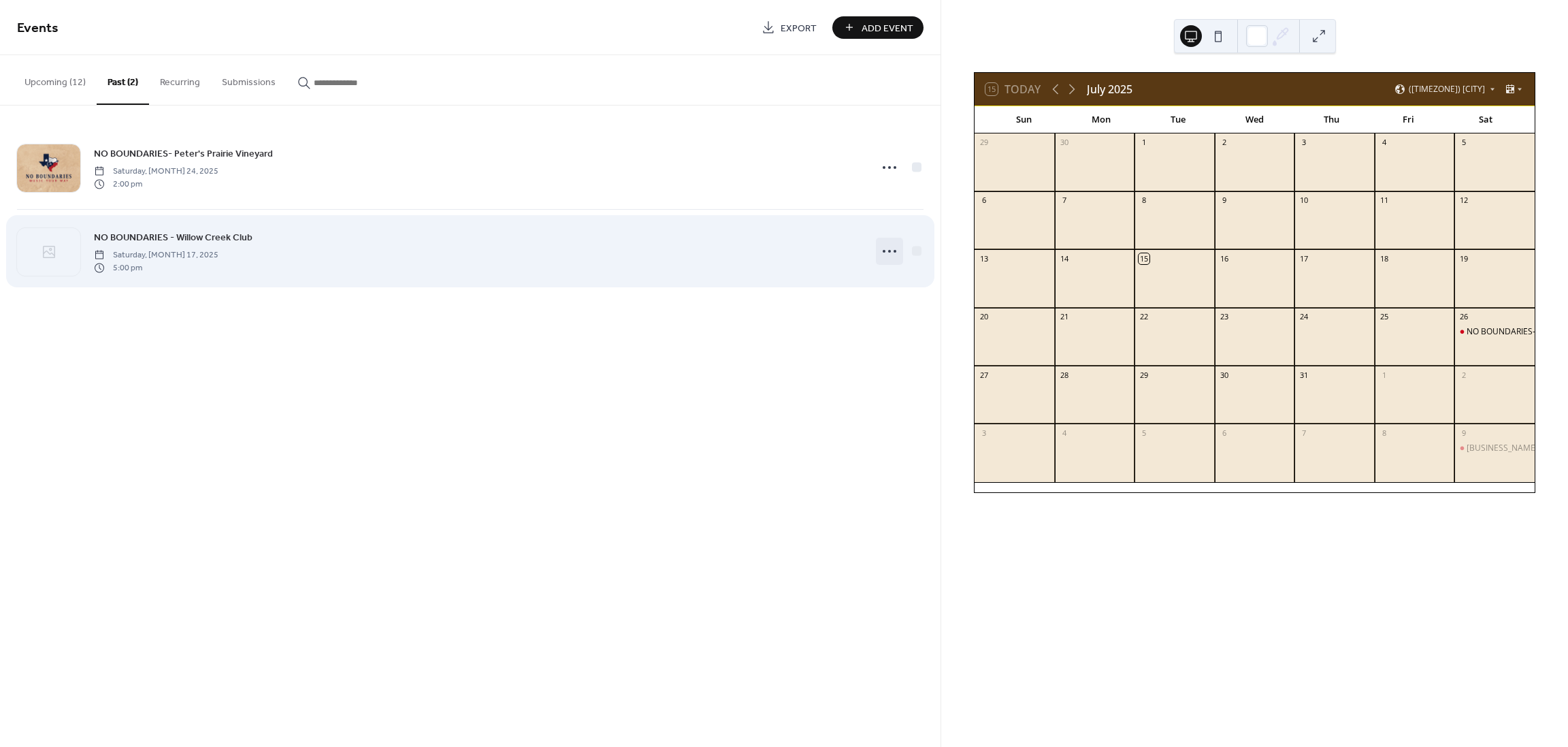click 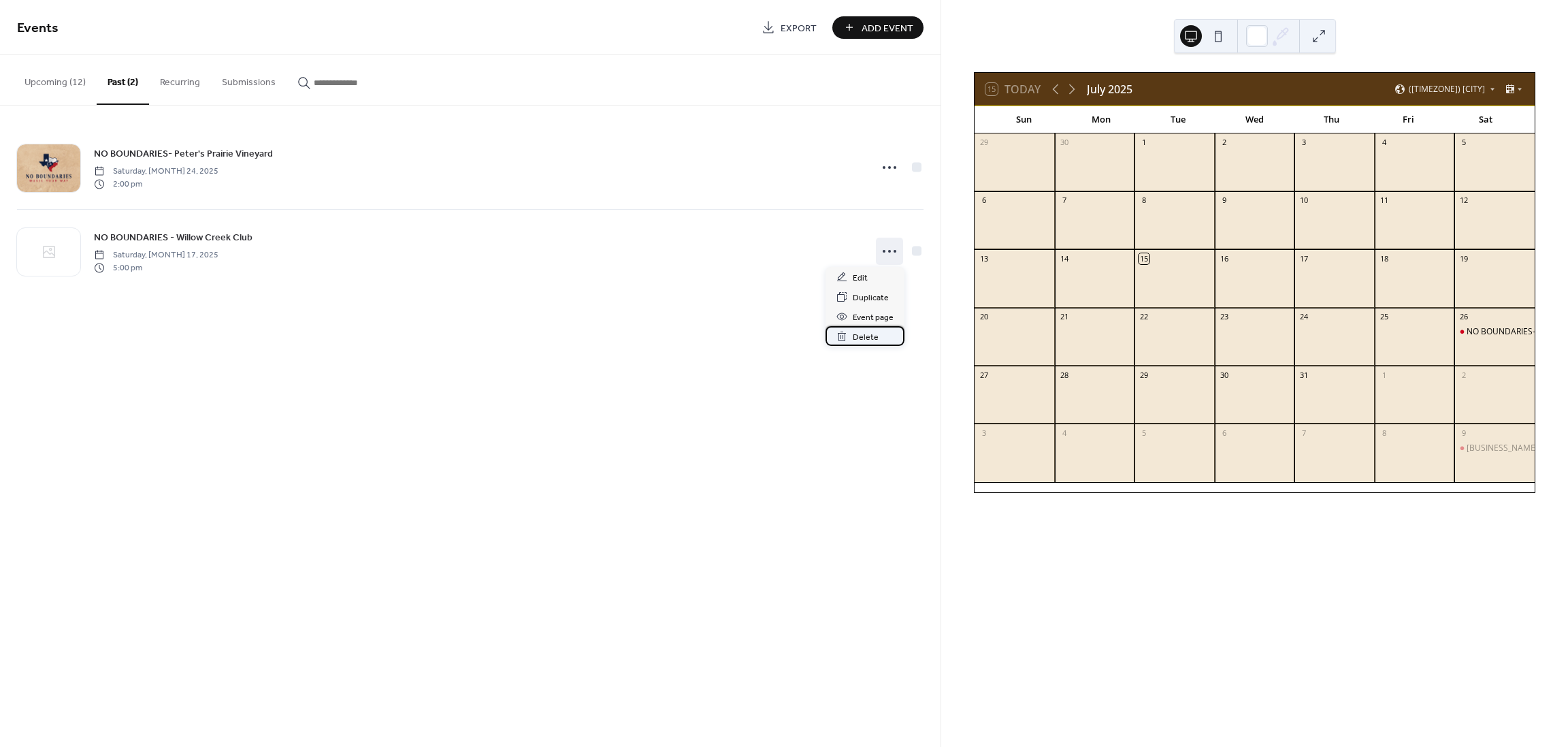 click on "Delete" at bounding box center (866, 337) 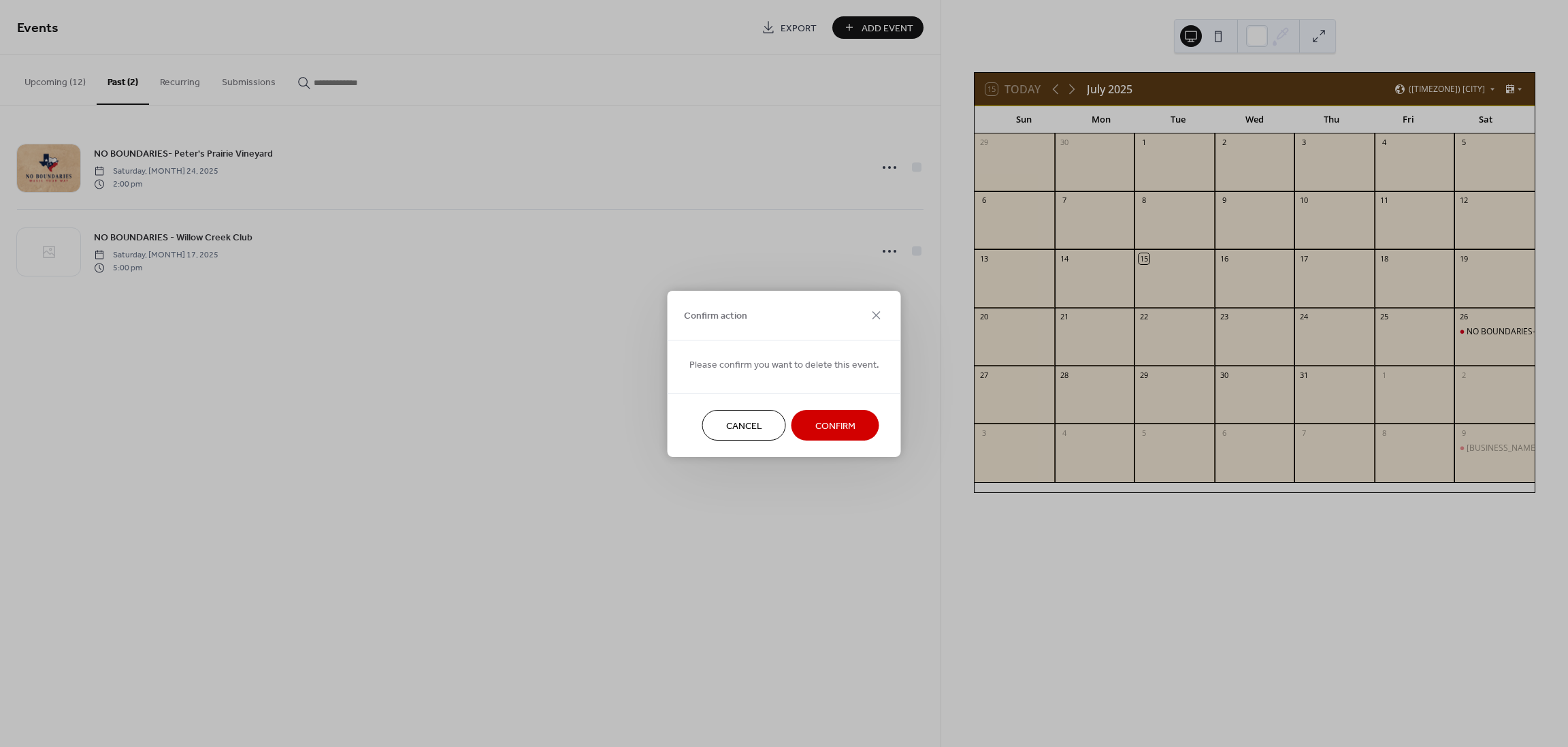 click on "Confirm" at bounding box center [835, 426] 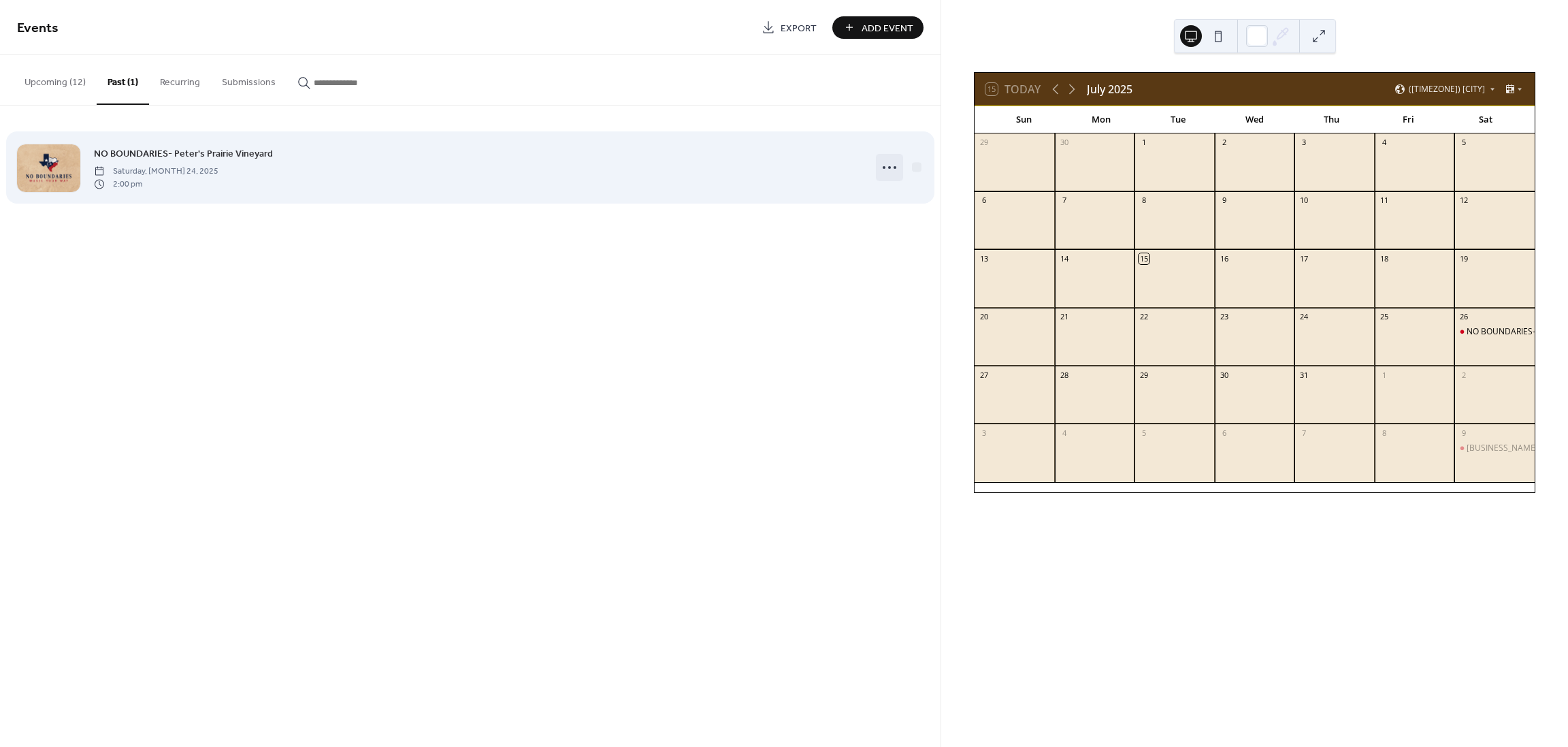 click 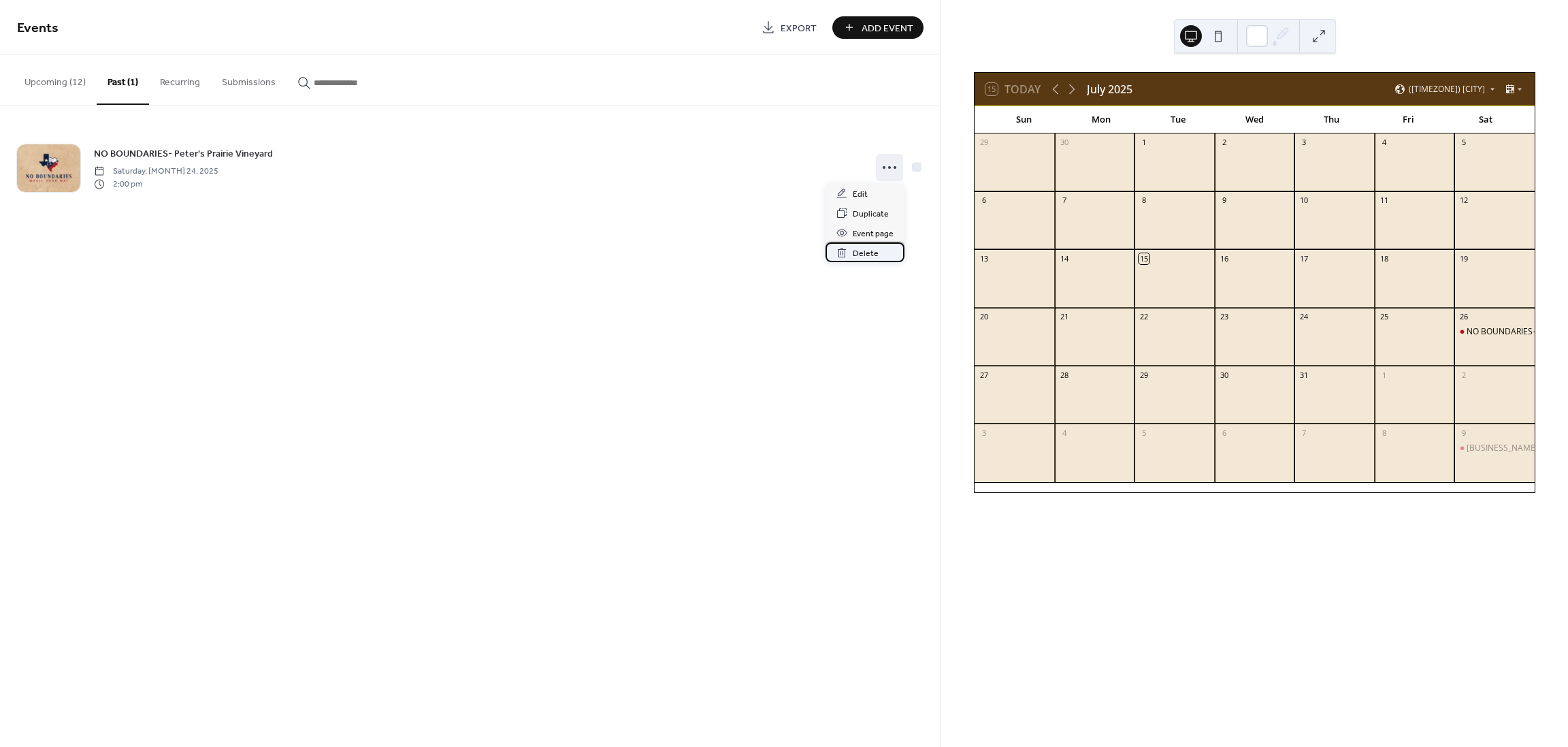 click on "Delete" at bounding box center (865, 252) 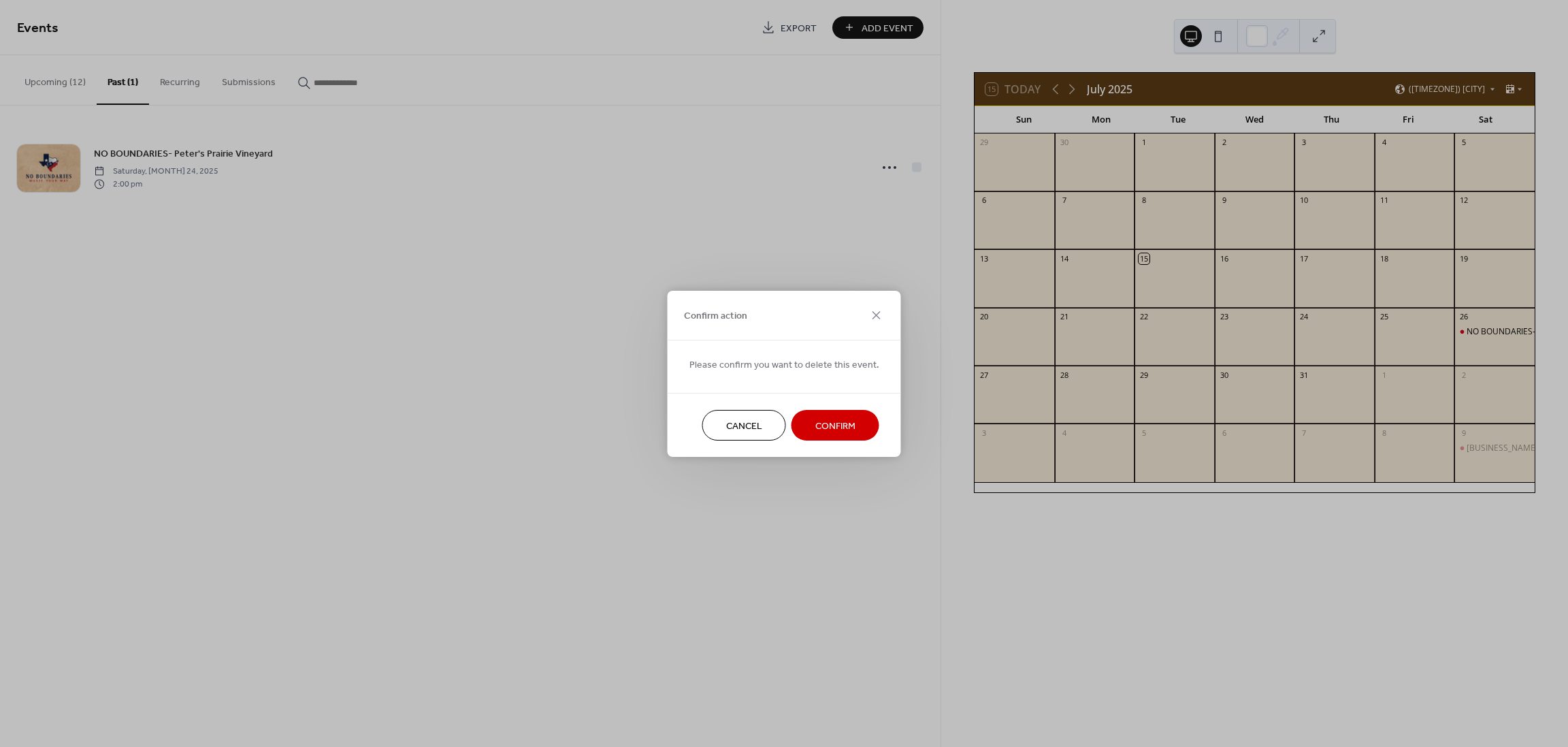 click on "Confirm" at bounding box center [835, 426] 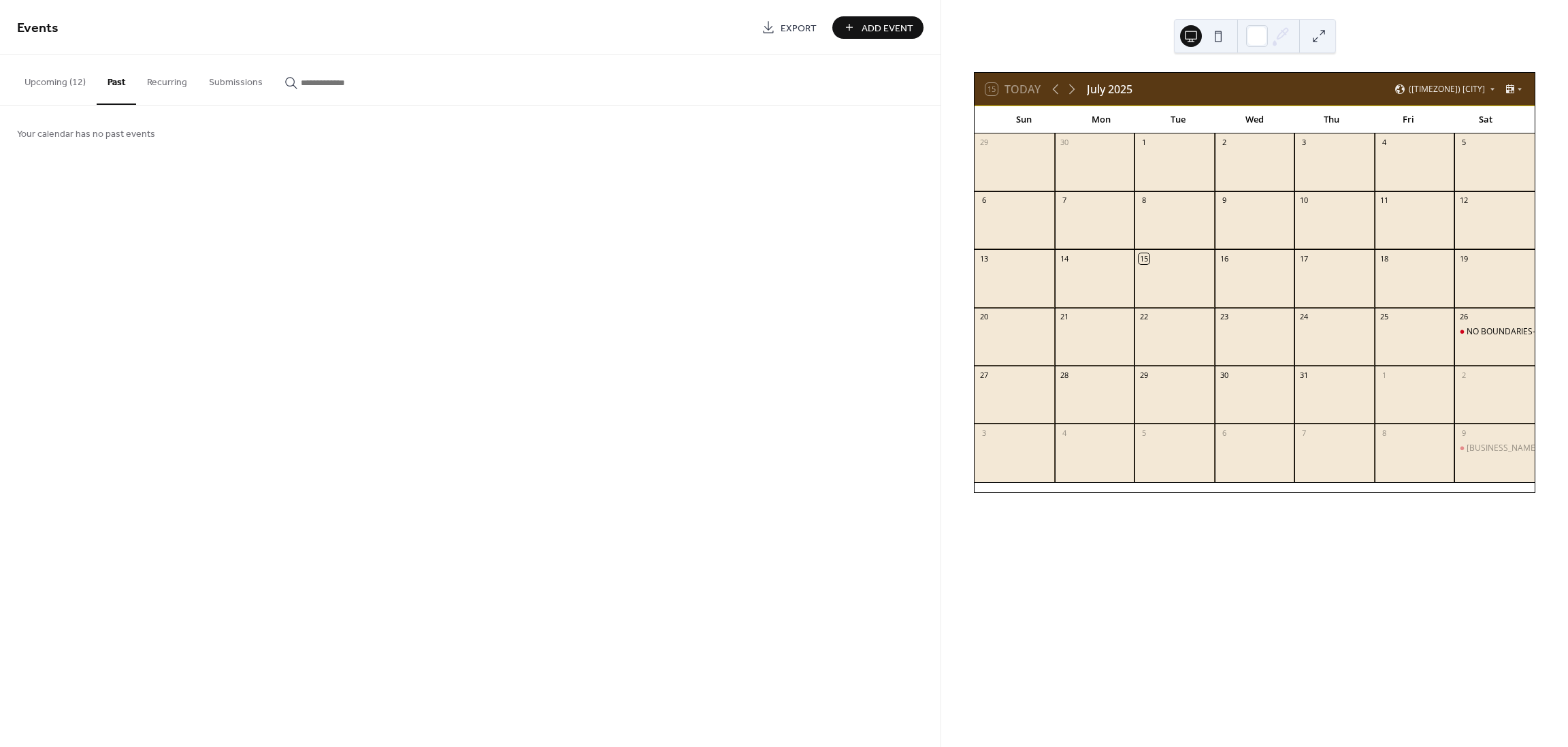 click on "Upcoming (12)" at bounding box center (55, 79) 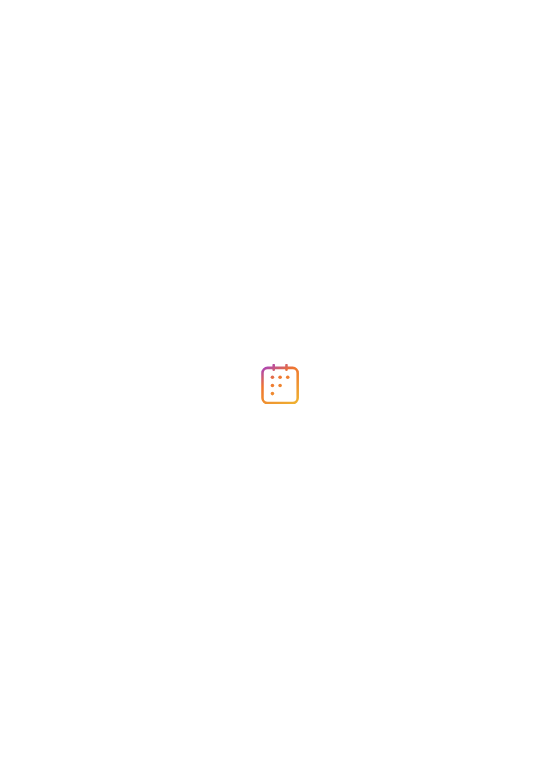 scroll, scrollTop: 0, scrollLeft: 0, axis: both 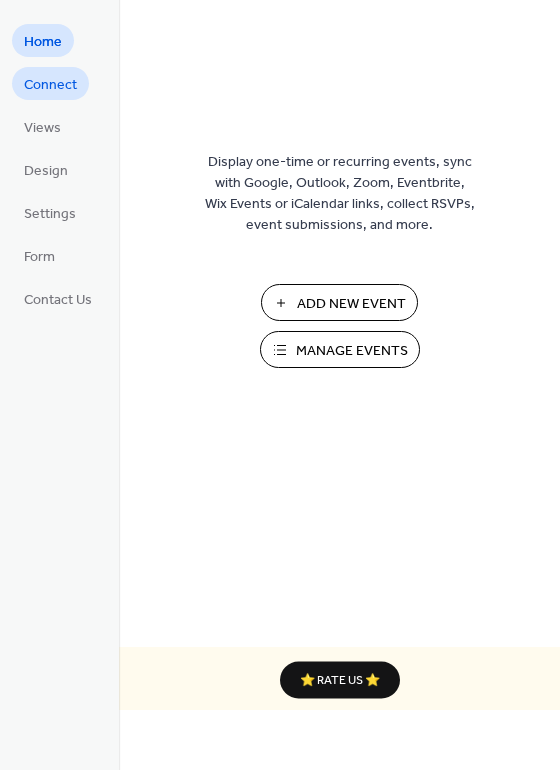 click on "Connect" at bounding box center [50, 83] 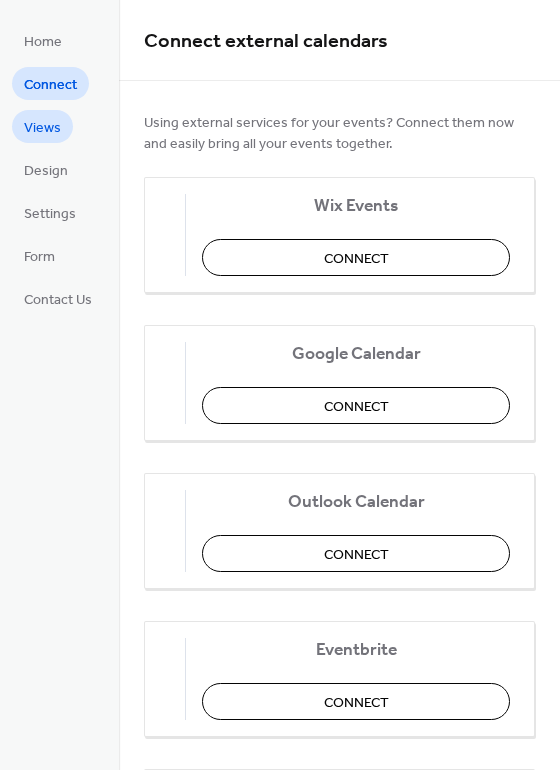 click on "Views" at bounding box center [42, 128] 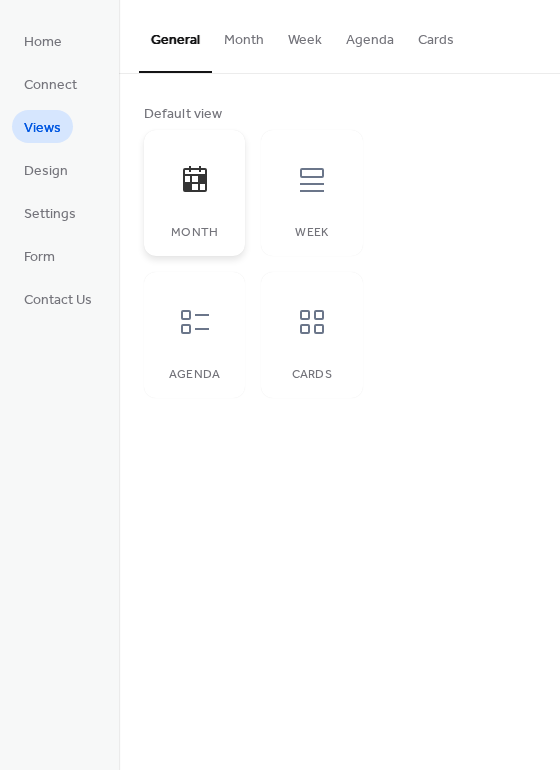 click 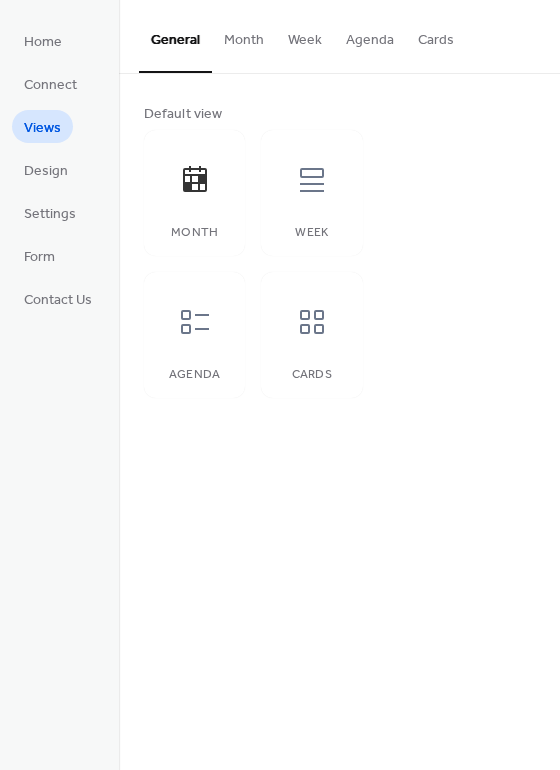 click on "Month" at bounding box center [244, 35] 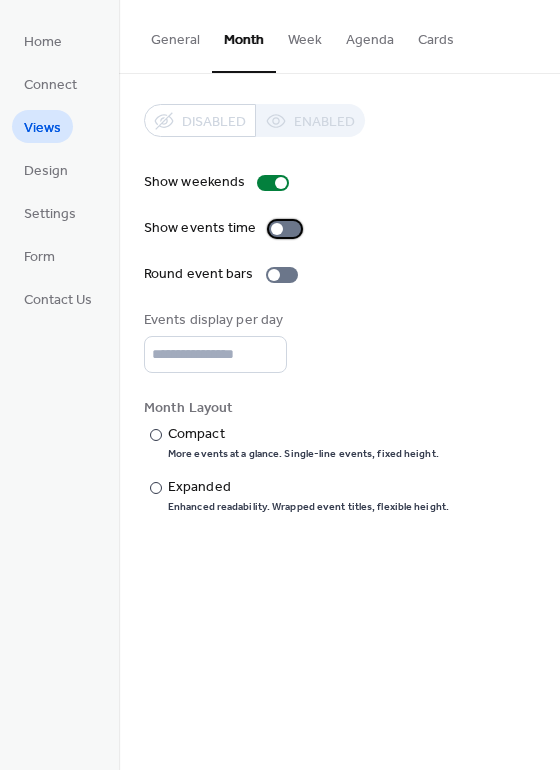 click at bounding box center [285, 229] 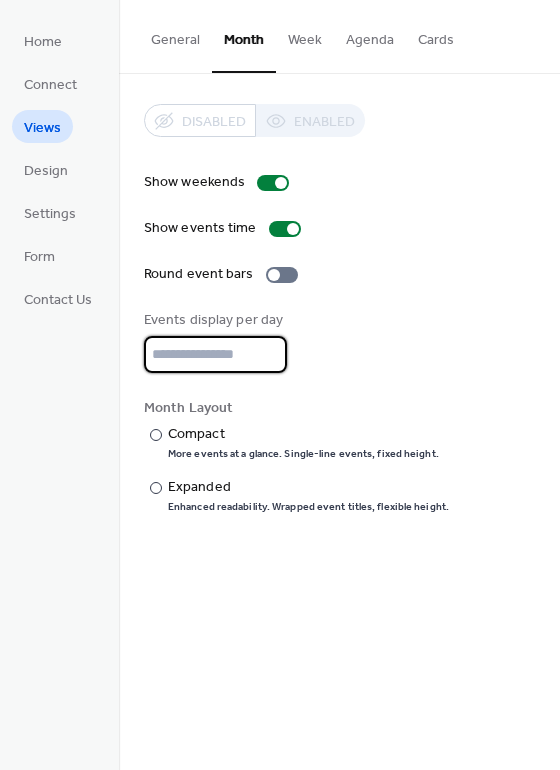 click on "*" at bounding box center [215, 354] 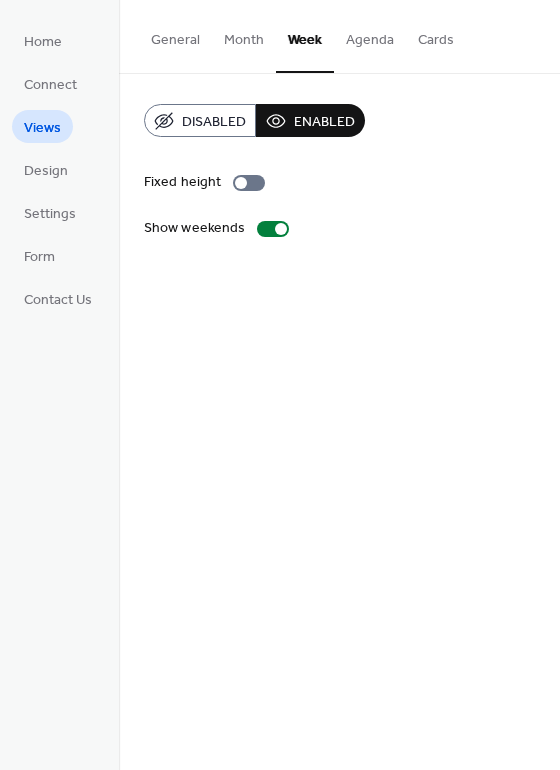 click on "Agenda" at bounding box center [370, 35] 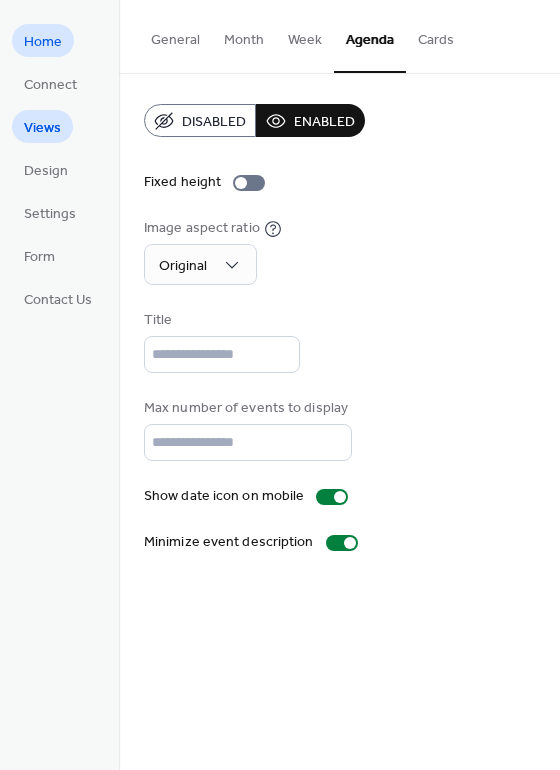 click on "Home" at bounding box center (43, 42) 